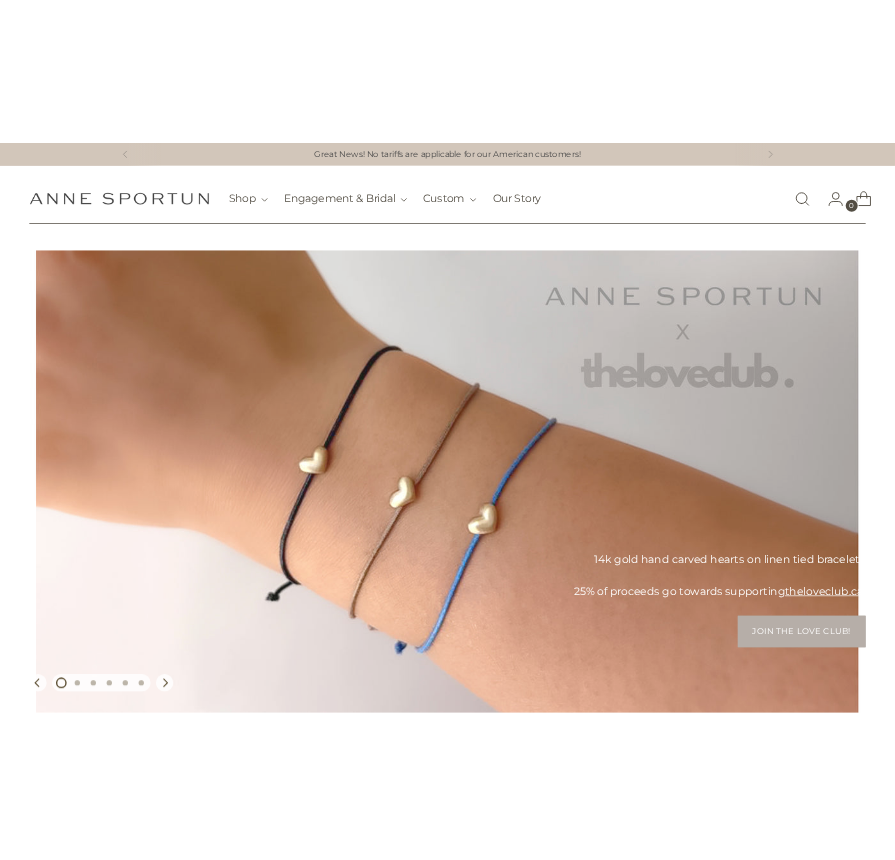 scroll, scrollTop: 0, scrollLeft: 0, axis: both 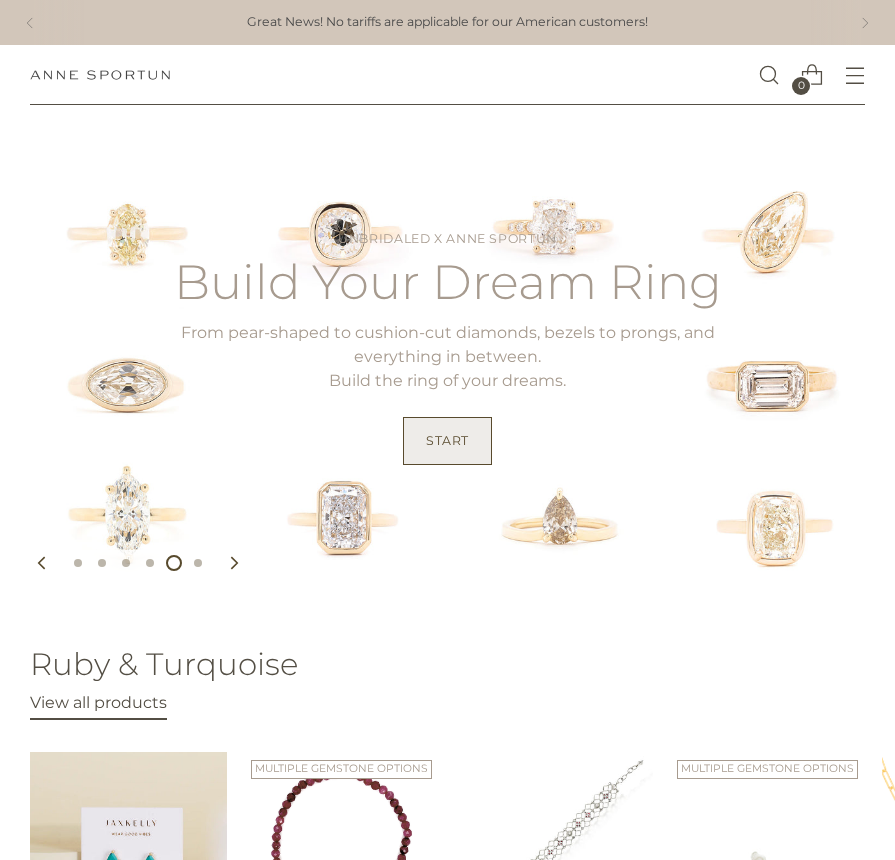 click on "Start" at bounding box center (447, 441) 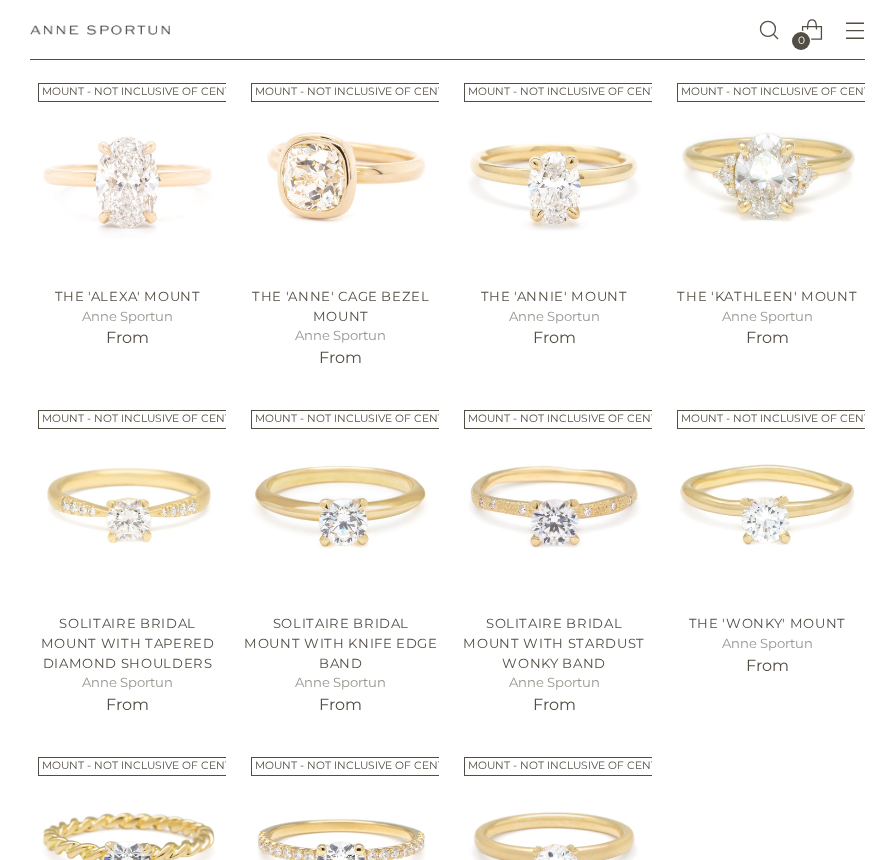 scroll, scrollTop: 785, scrollLeft: 0, axis: vertical 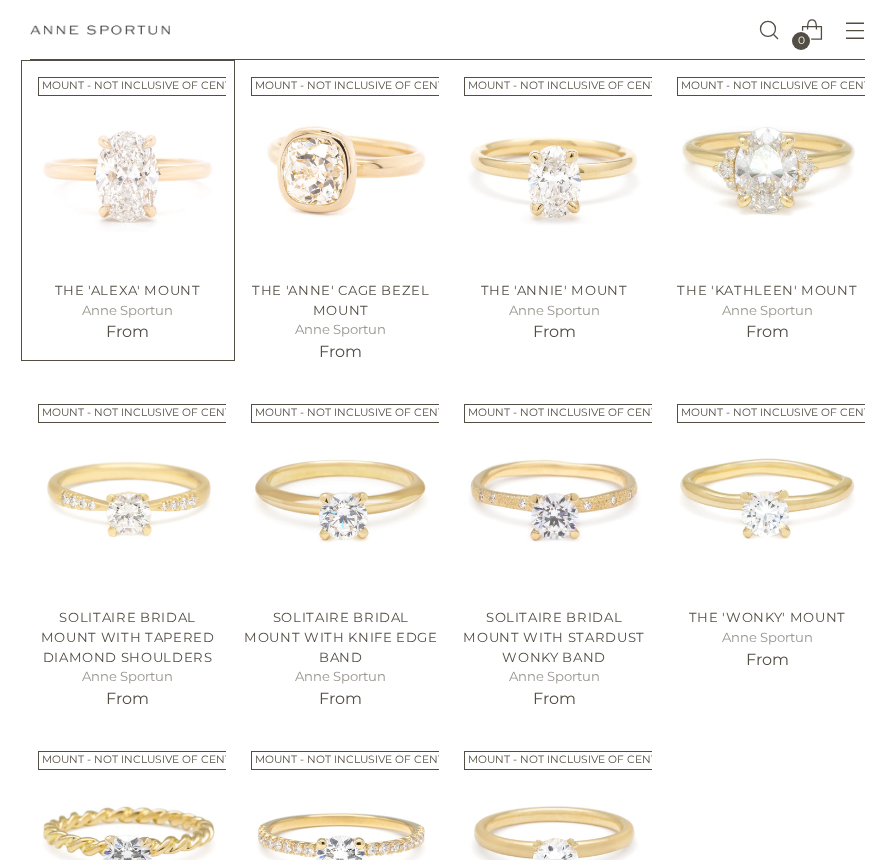 click at bounding box center (0, 0) 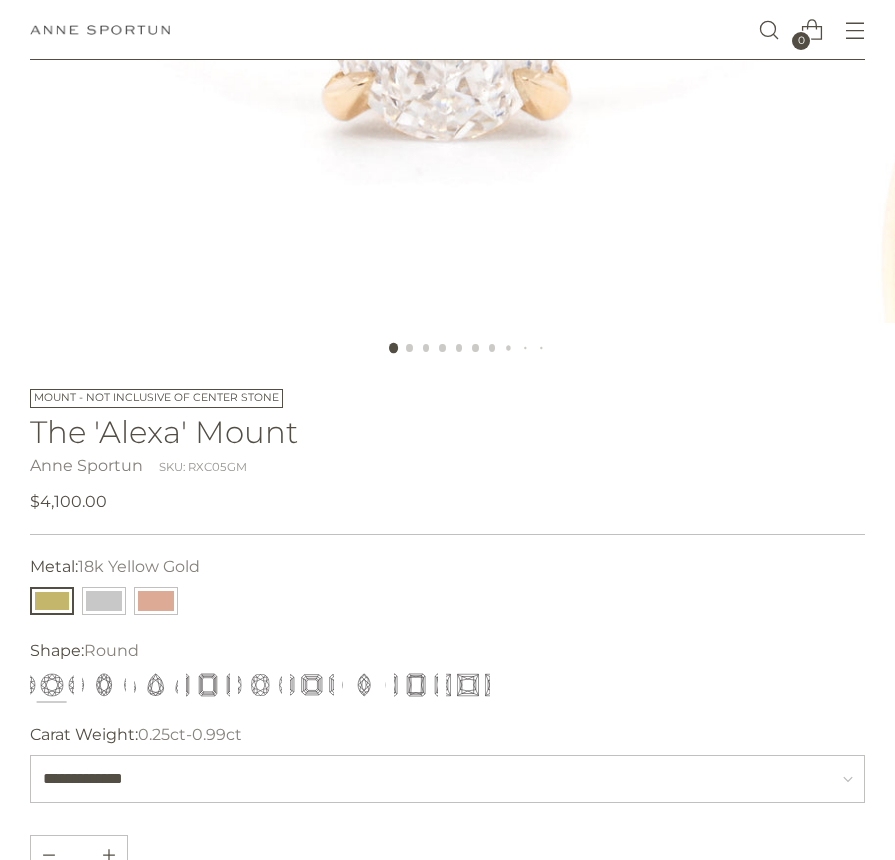 scroll, scrollTop: 690, scrollLeft: 0, axis: vertical 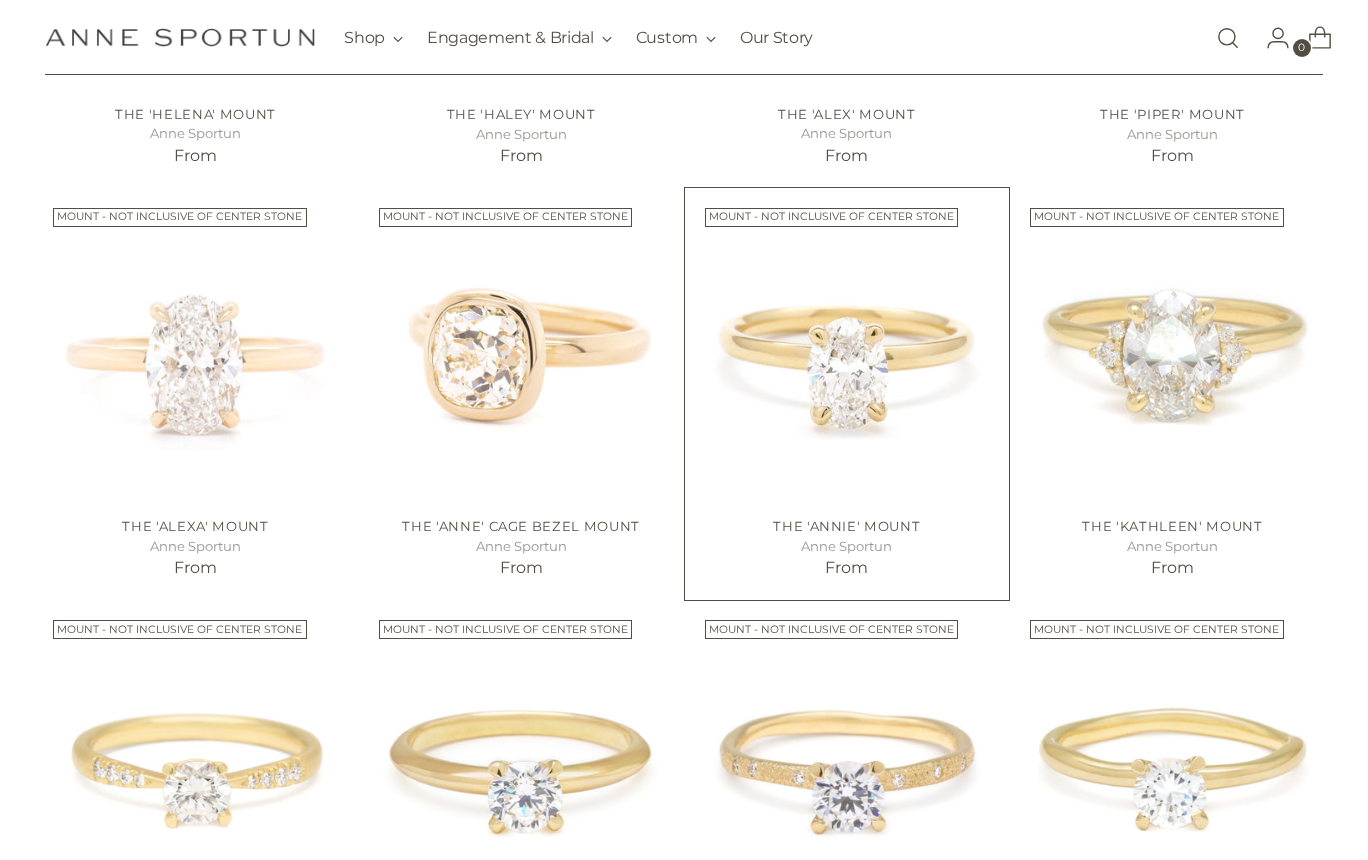 click at bounding box center (0, 0) 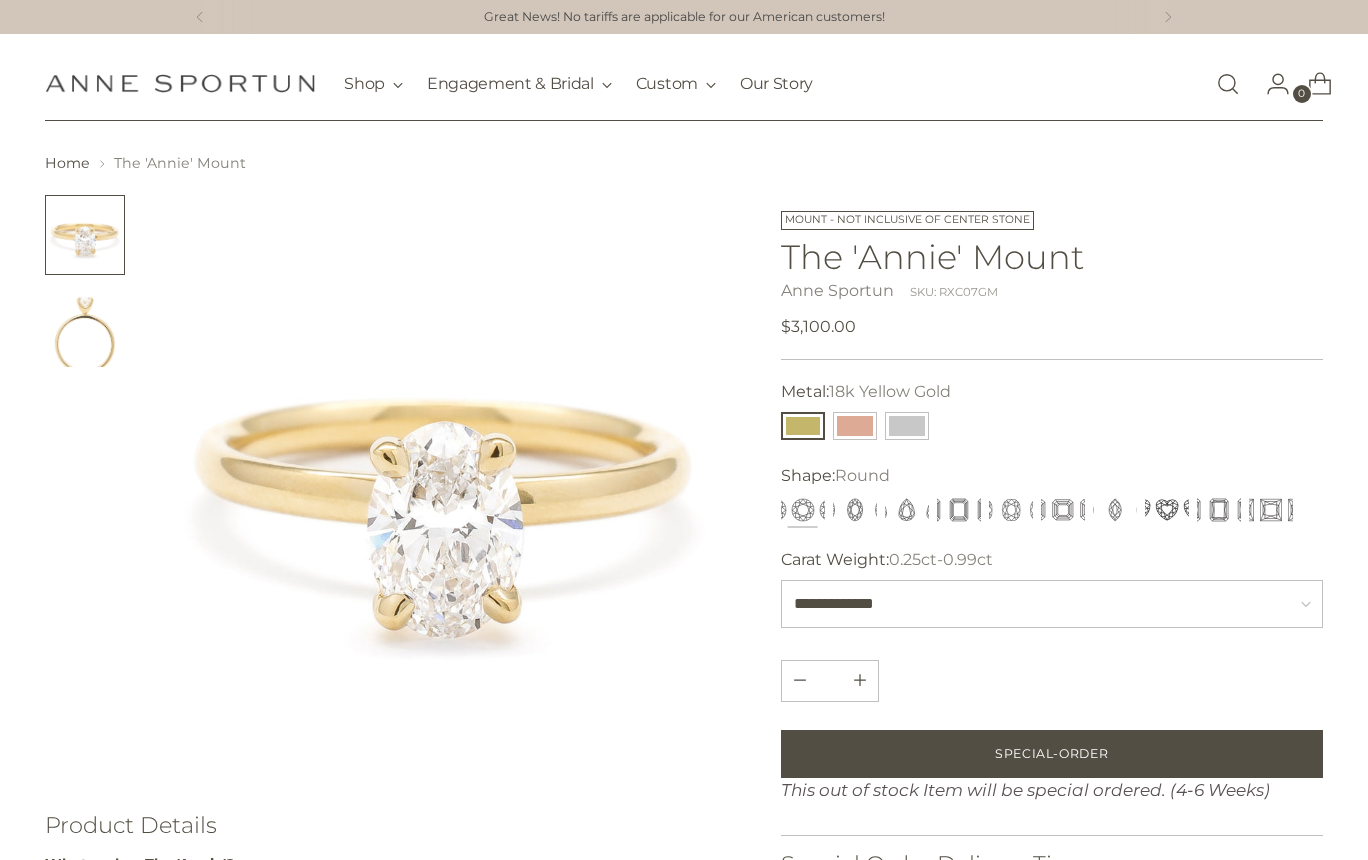 scroll, scrollTop: 0, scrollLeft: 0, axis: both 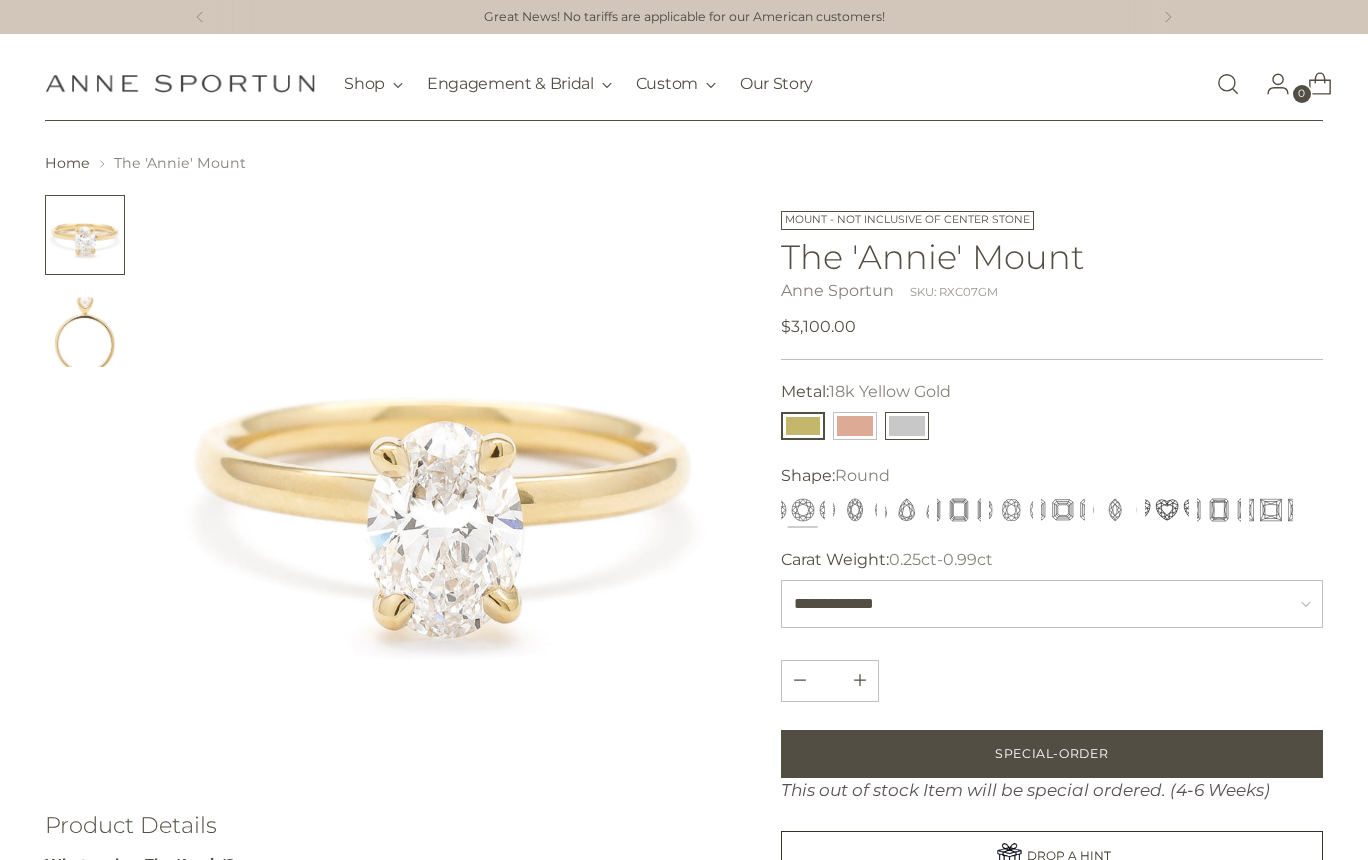 click at bounding box center [907, 426] 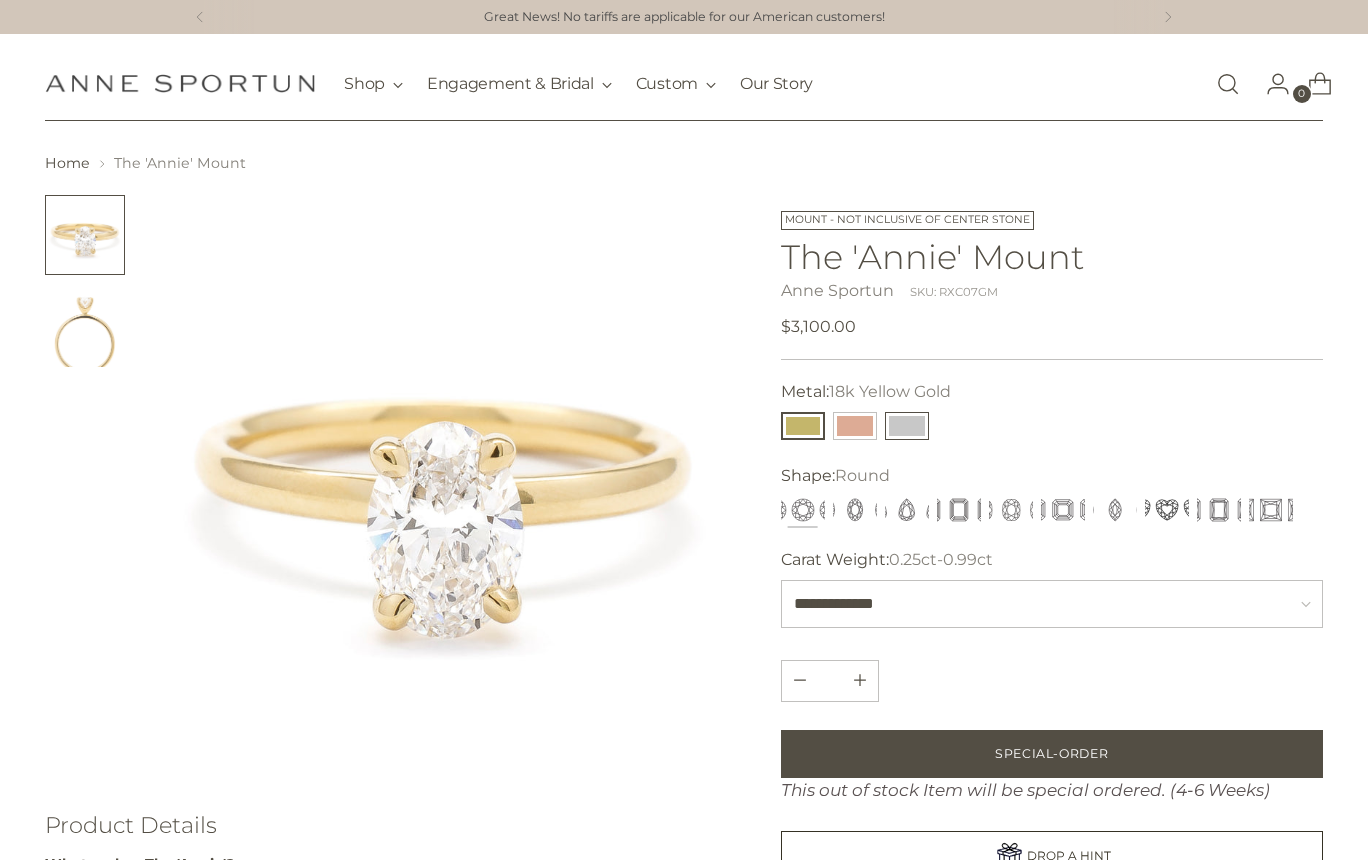 type 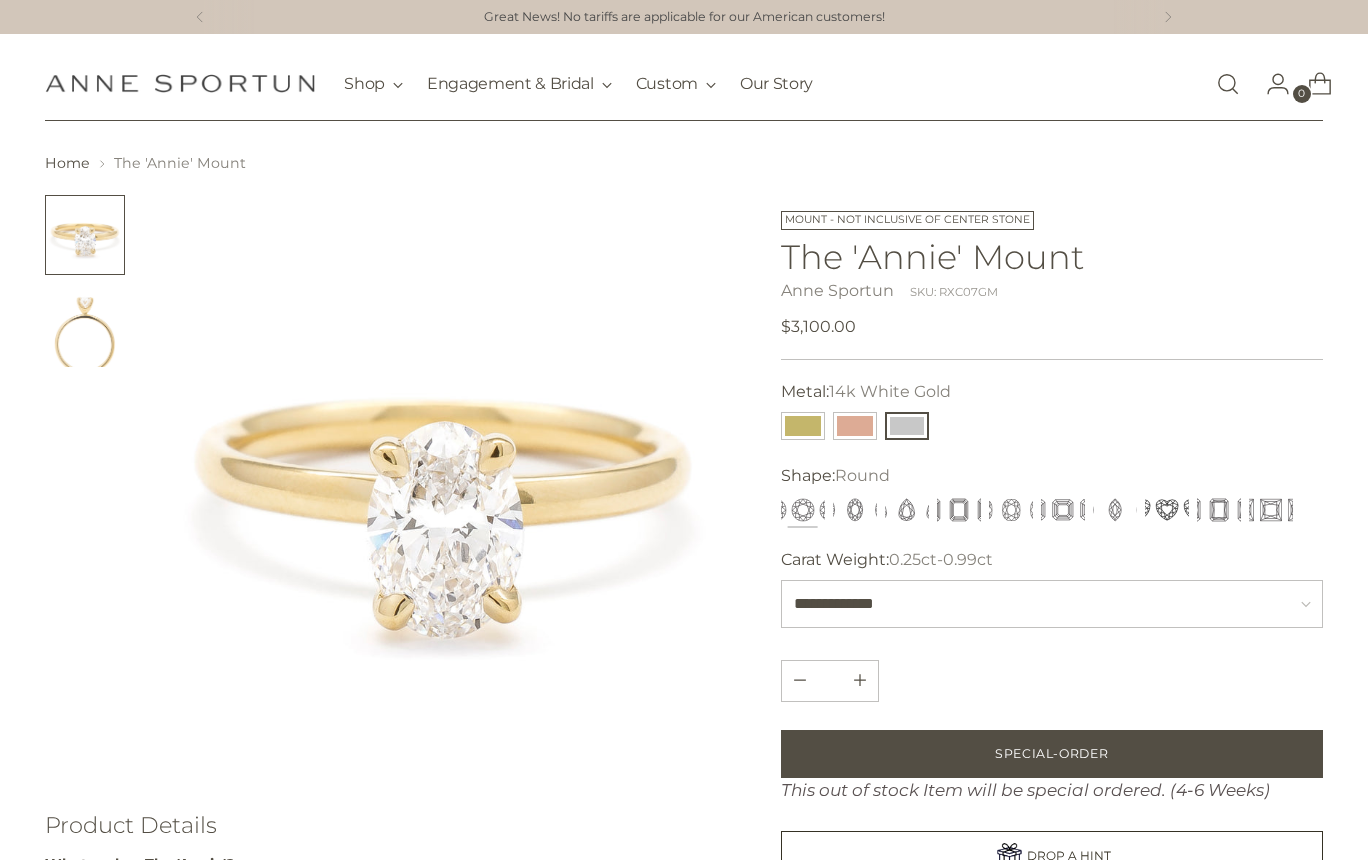 click at bounding box center (907, 426) 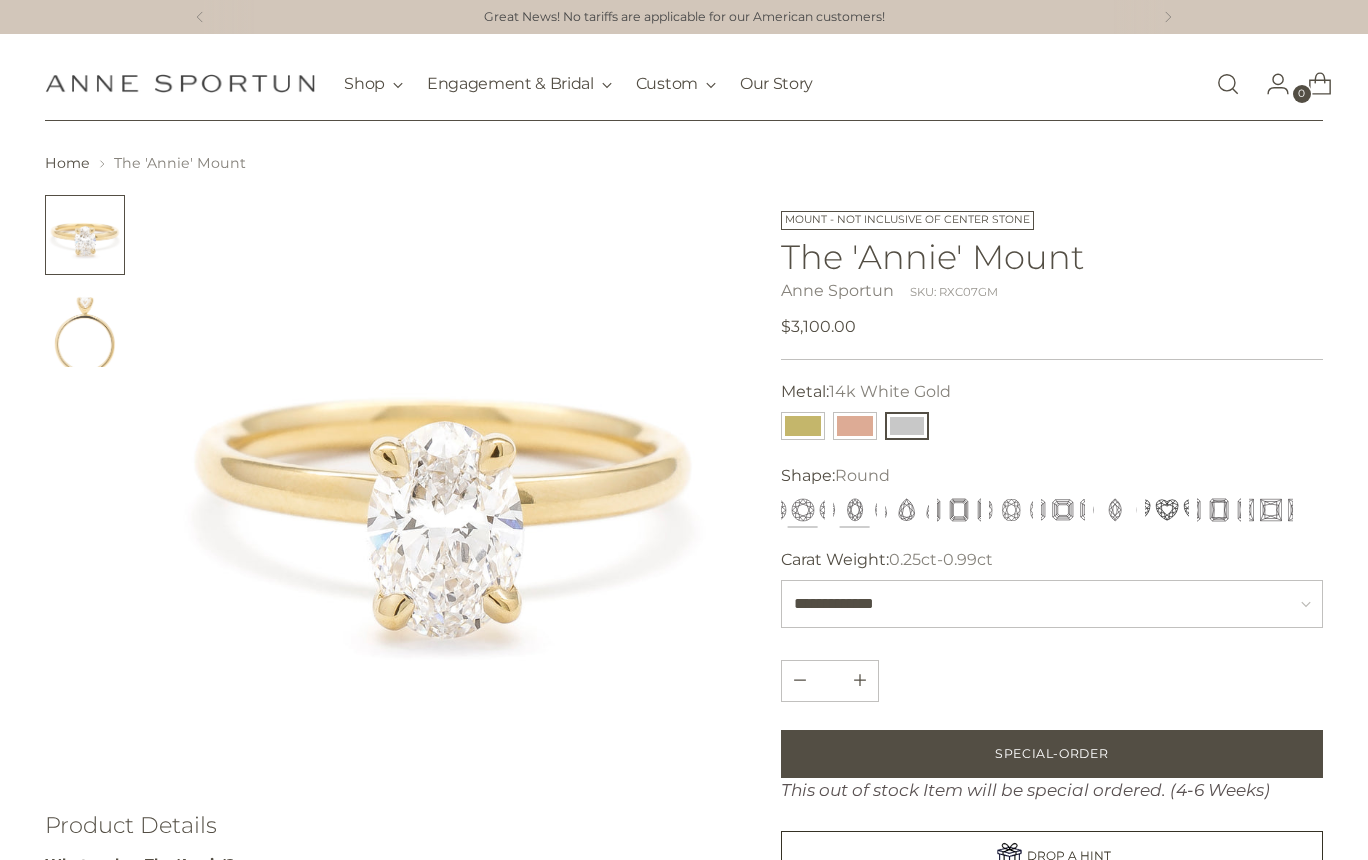 click at bounding box center (855, 510) 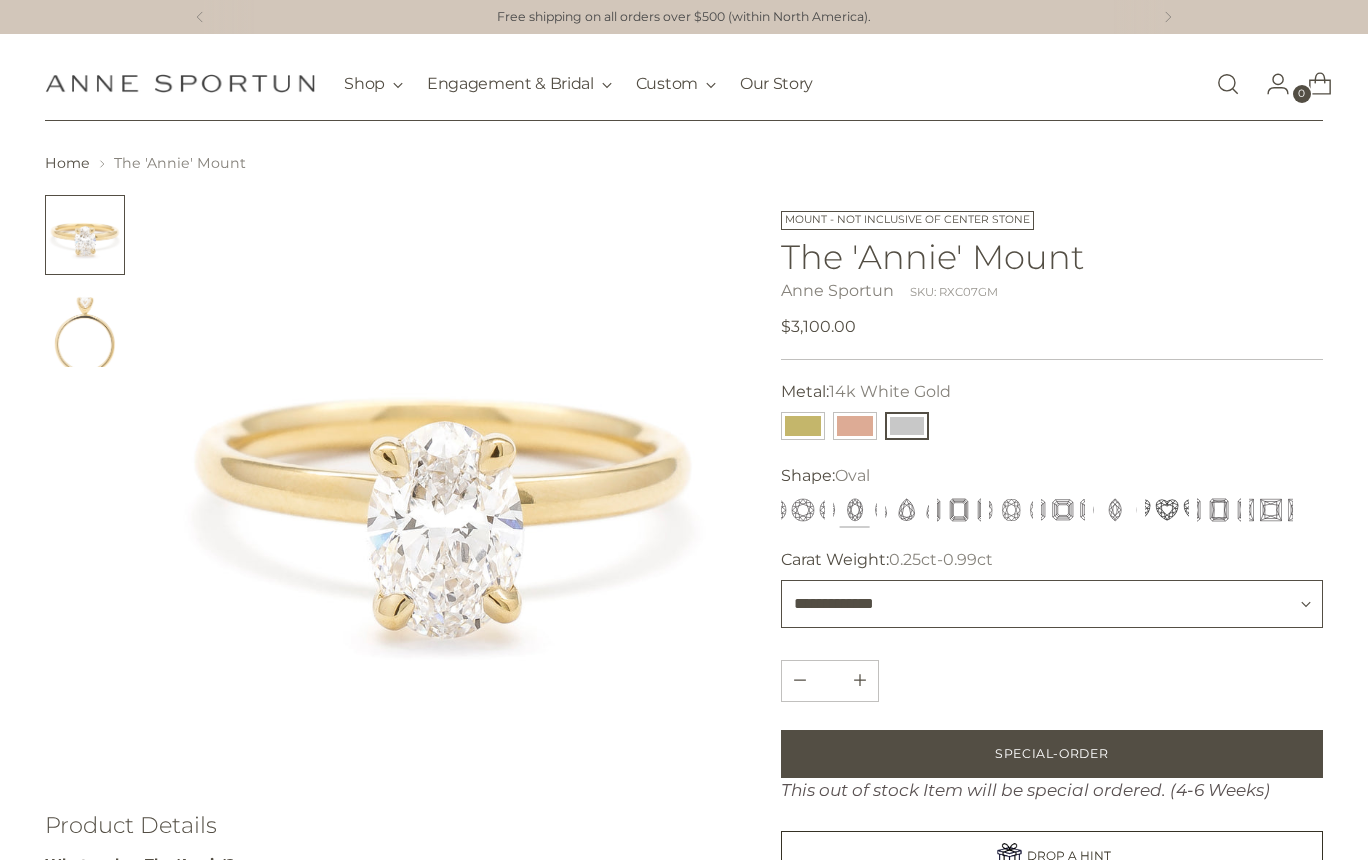 select on "**********" 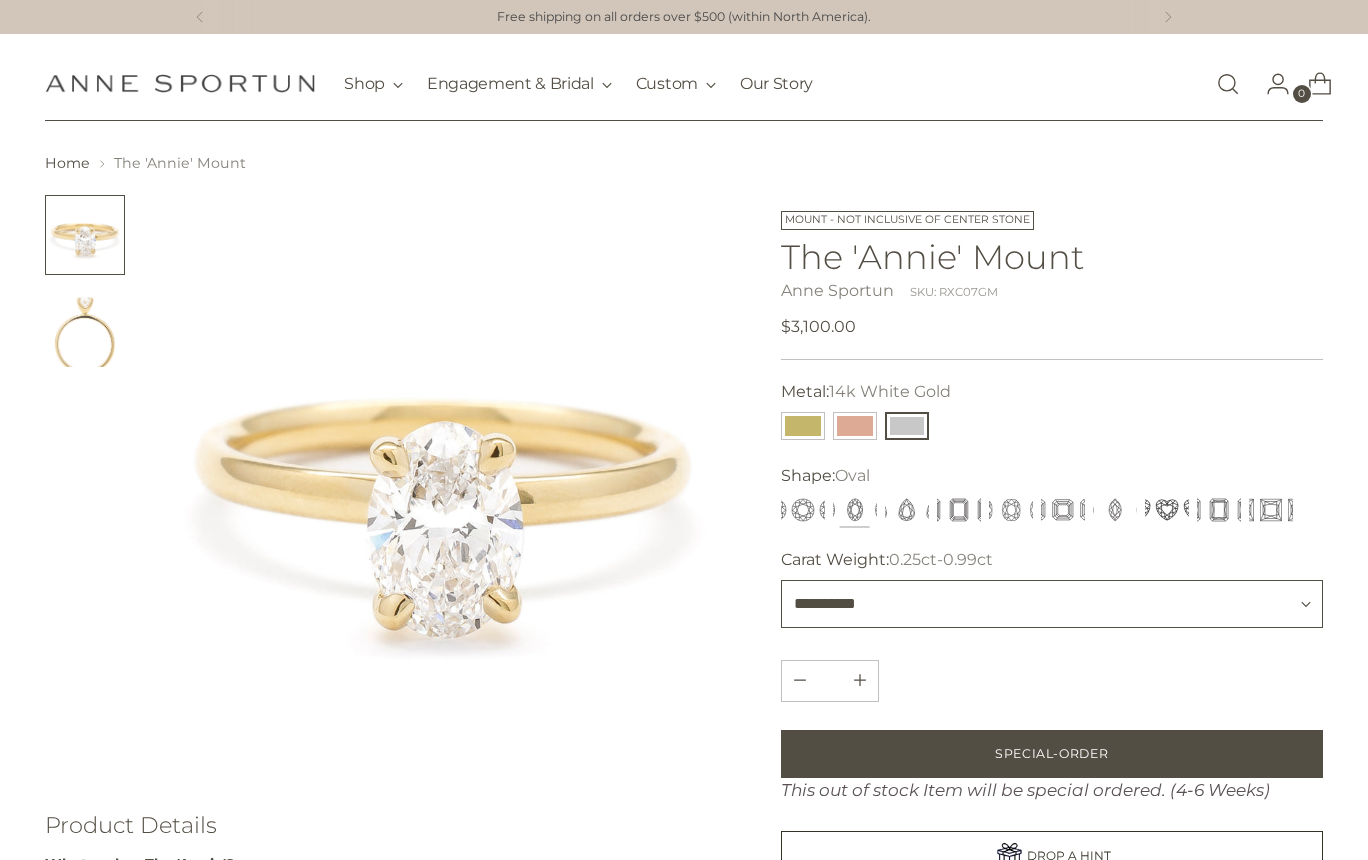 click on "**********" at bounding box center (0, 0) 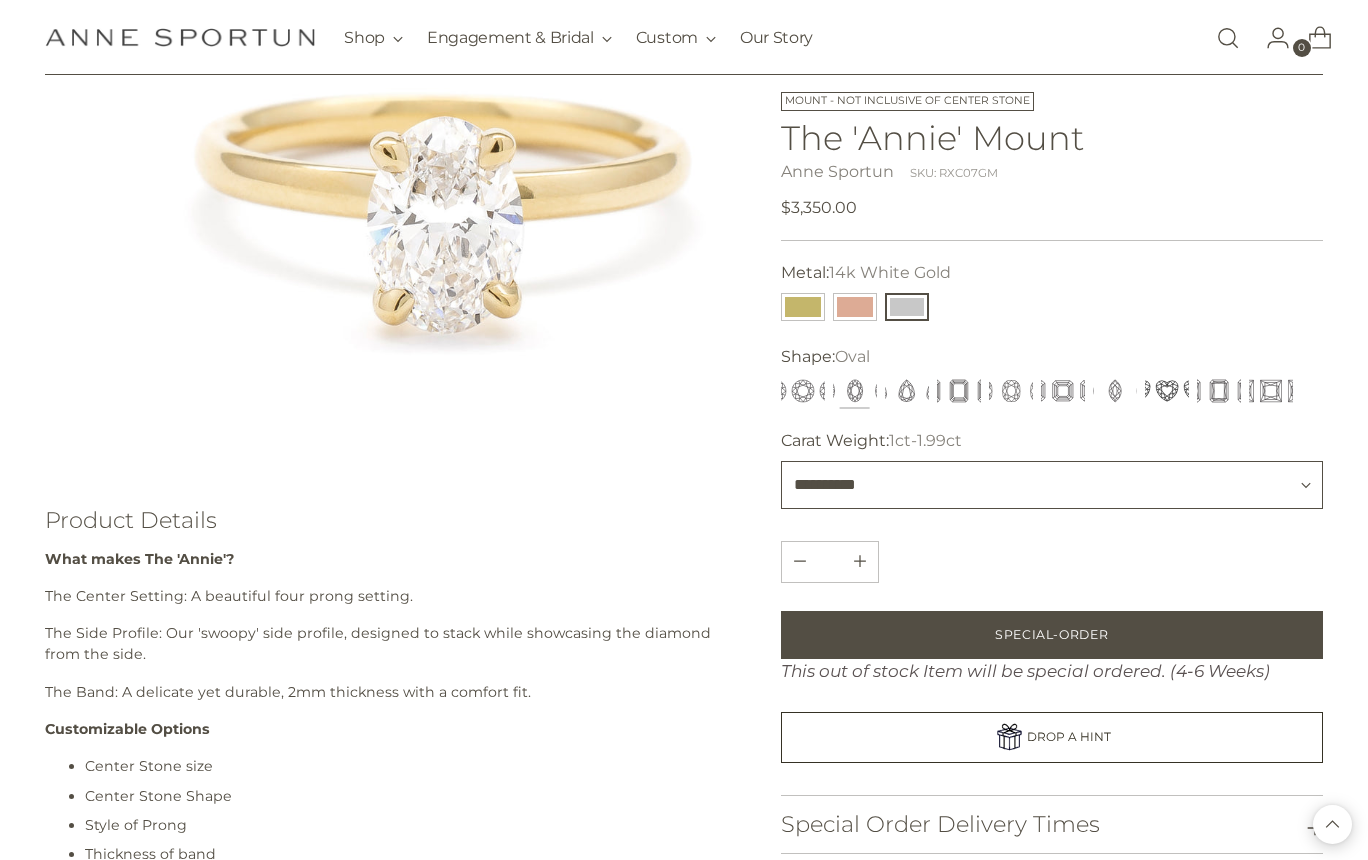 scroll, scrollTop: 0, scrollLeft: 0, axis: both 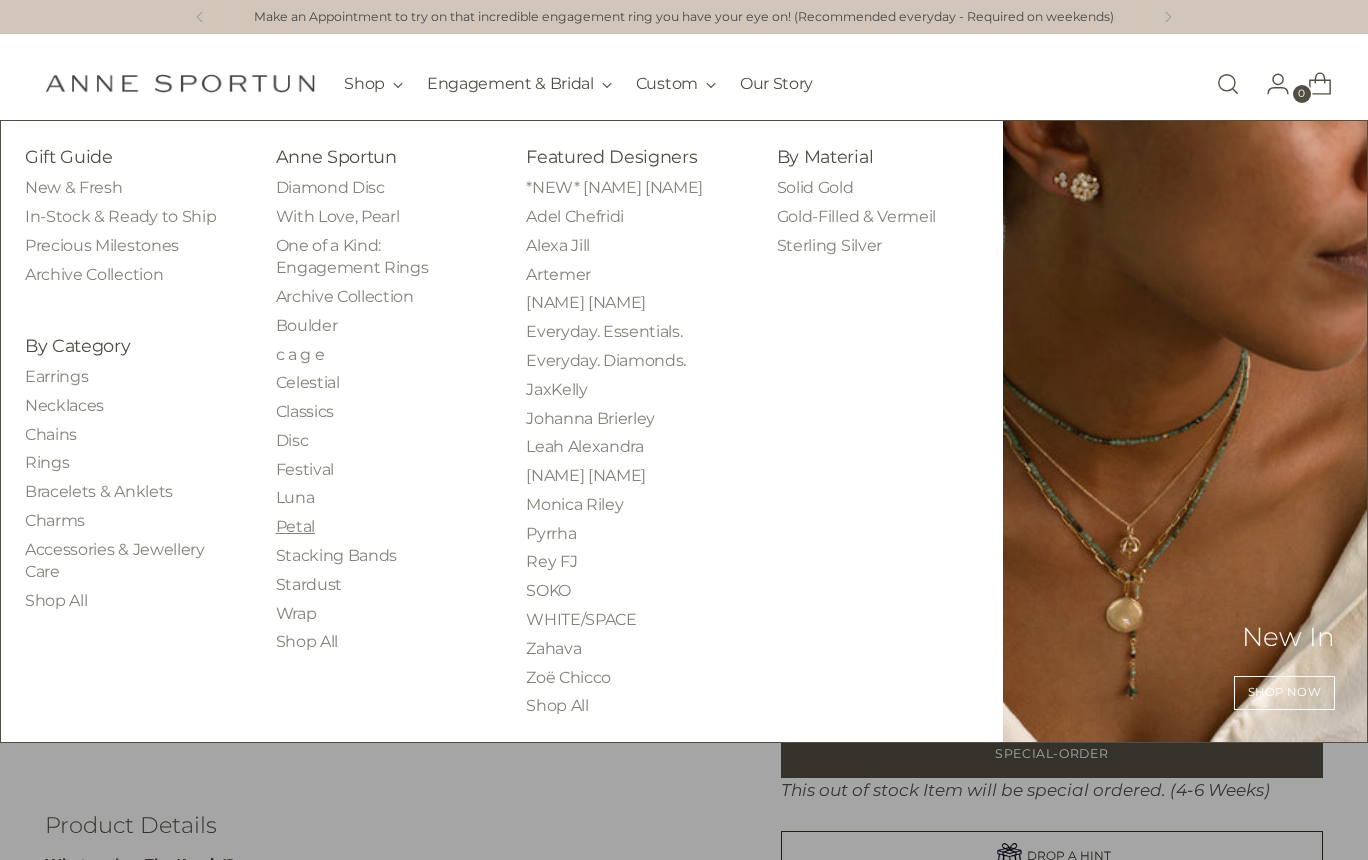 click on "Petal" at bounding box center (295, 526) 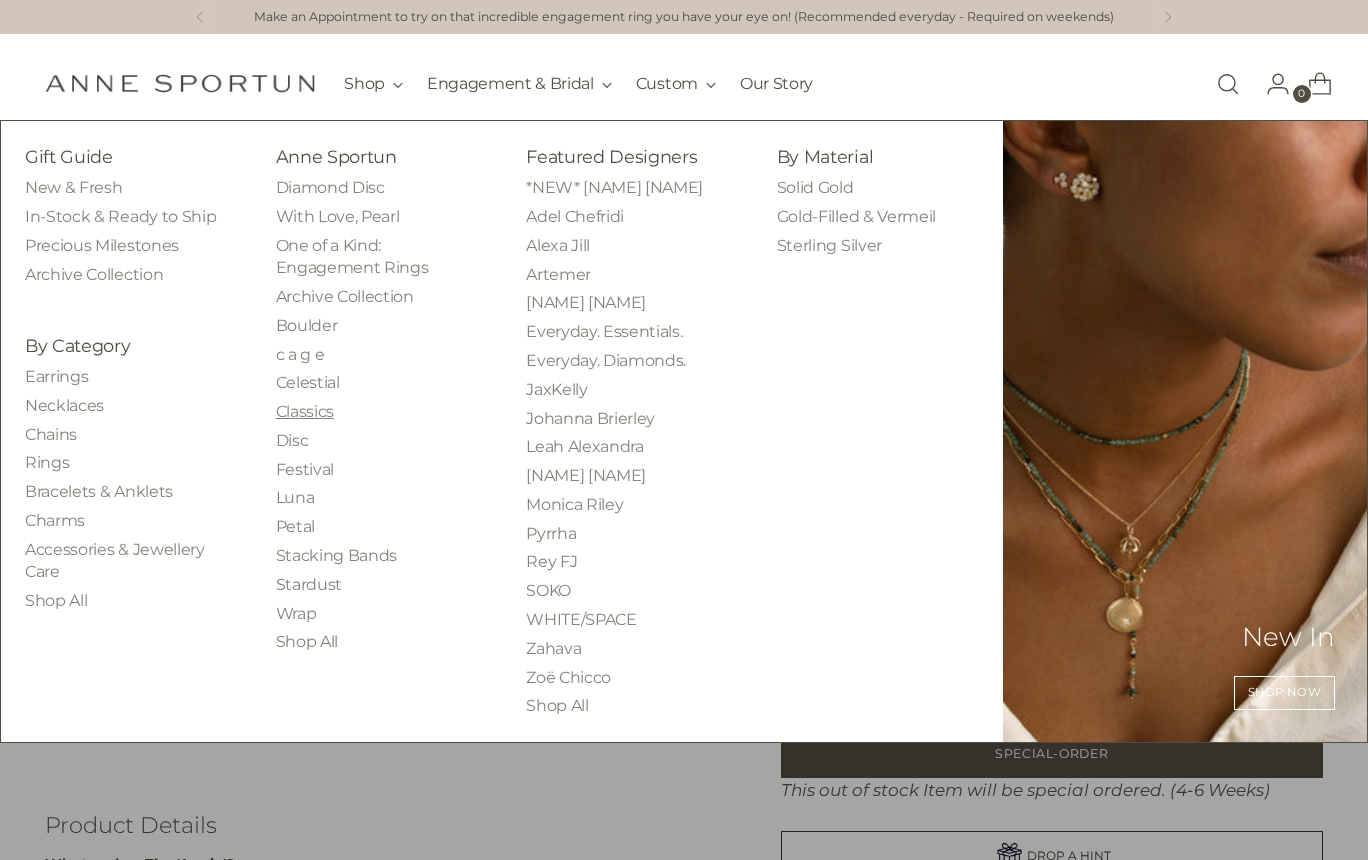 click on "Classics" at bounding box center (305, 411) 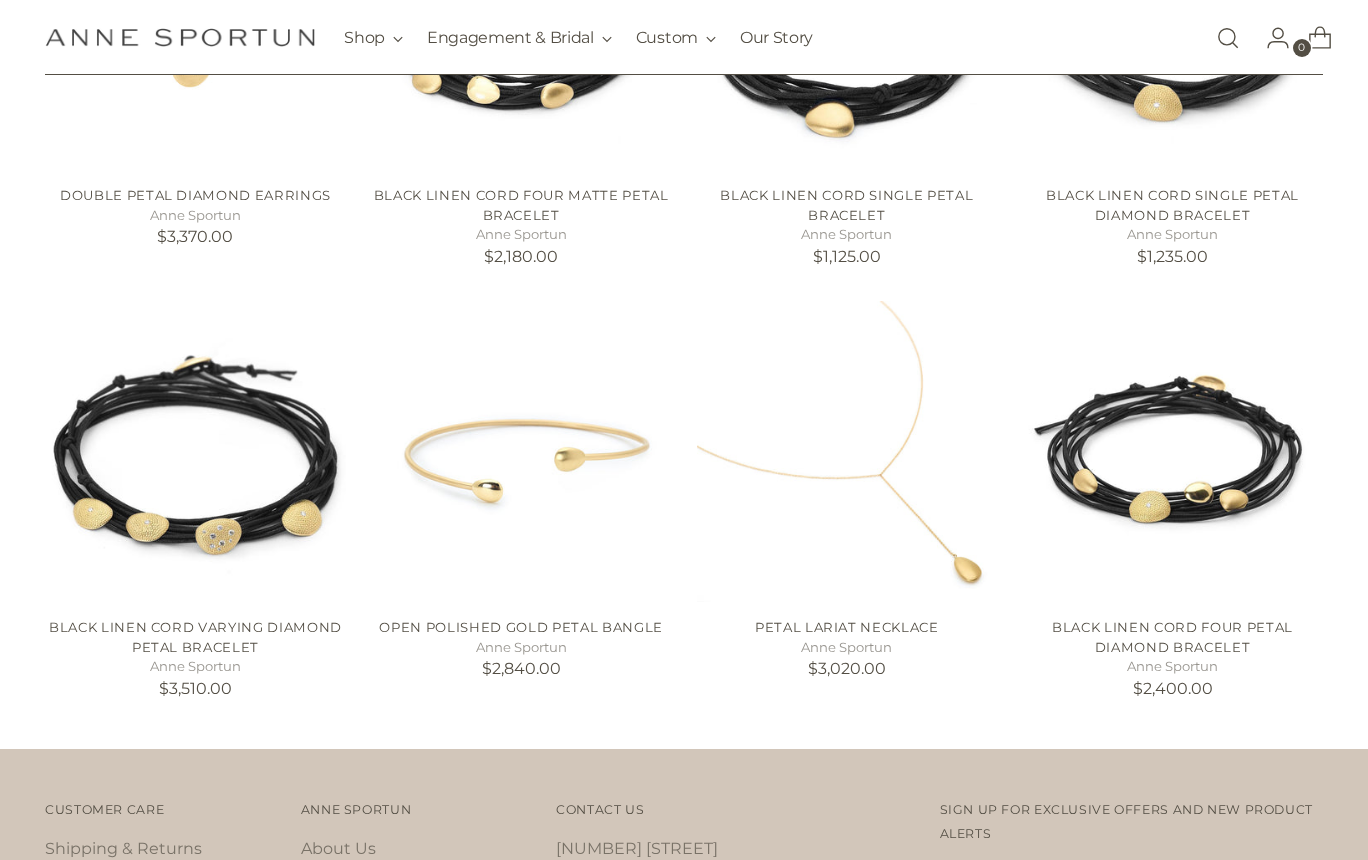 scroll, scrollTop: 1304, scrollLeft: 0, axis: vertical 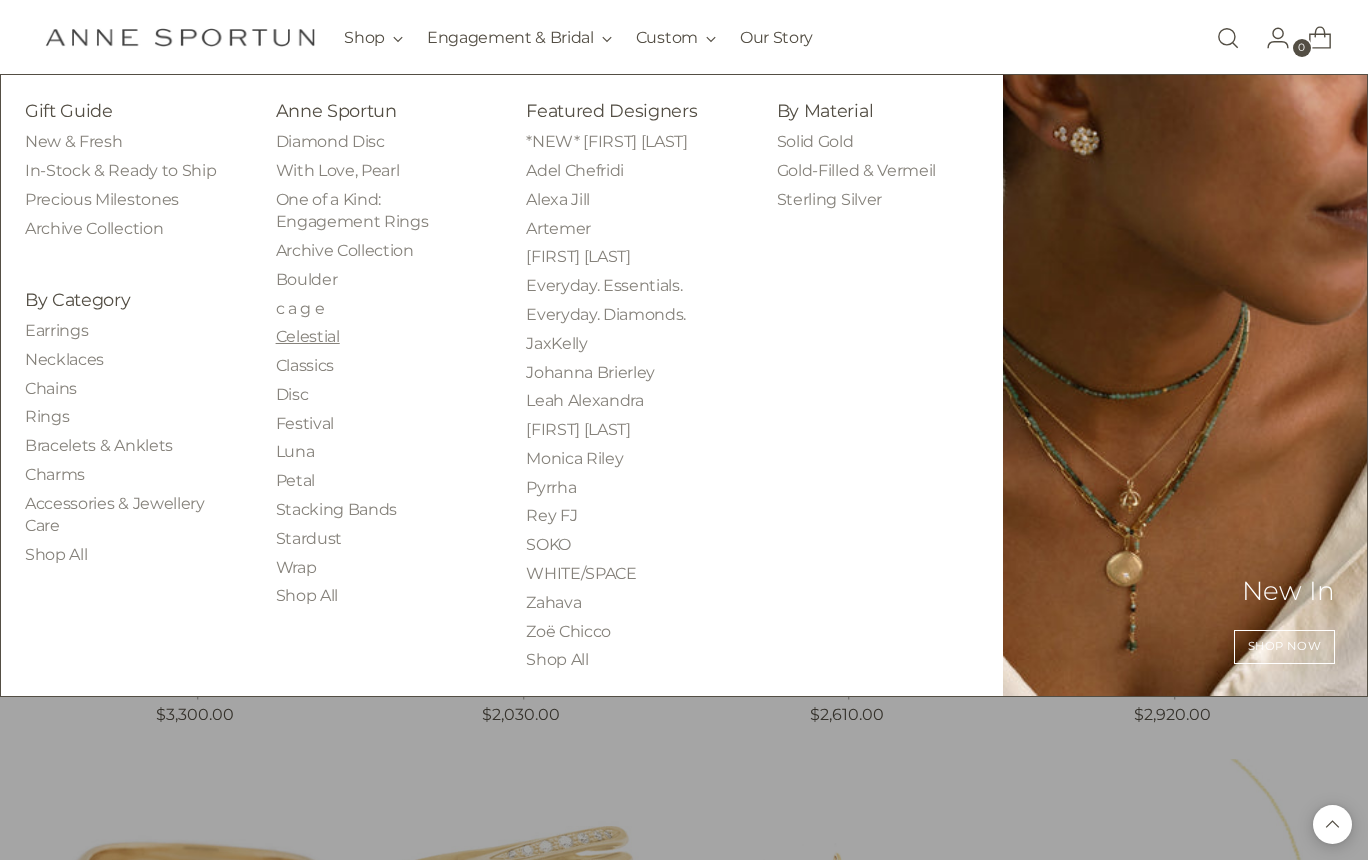 click on "Celestial" at bounding box center [308, 336] 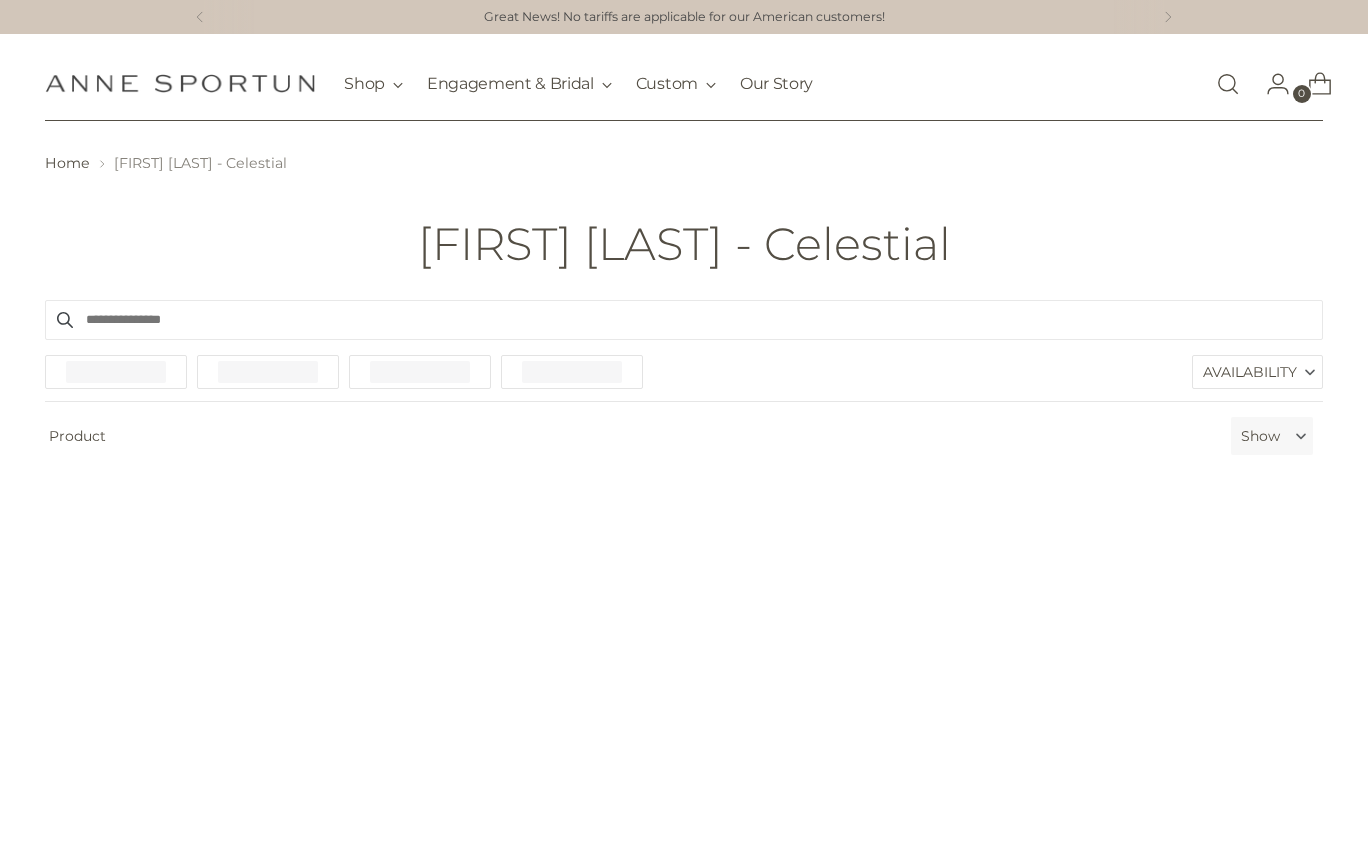 scroll, scrollTop: 0, scrollLeft: 0, axis: both 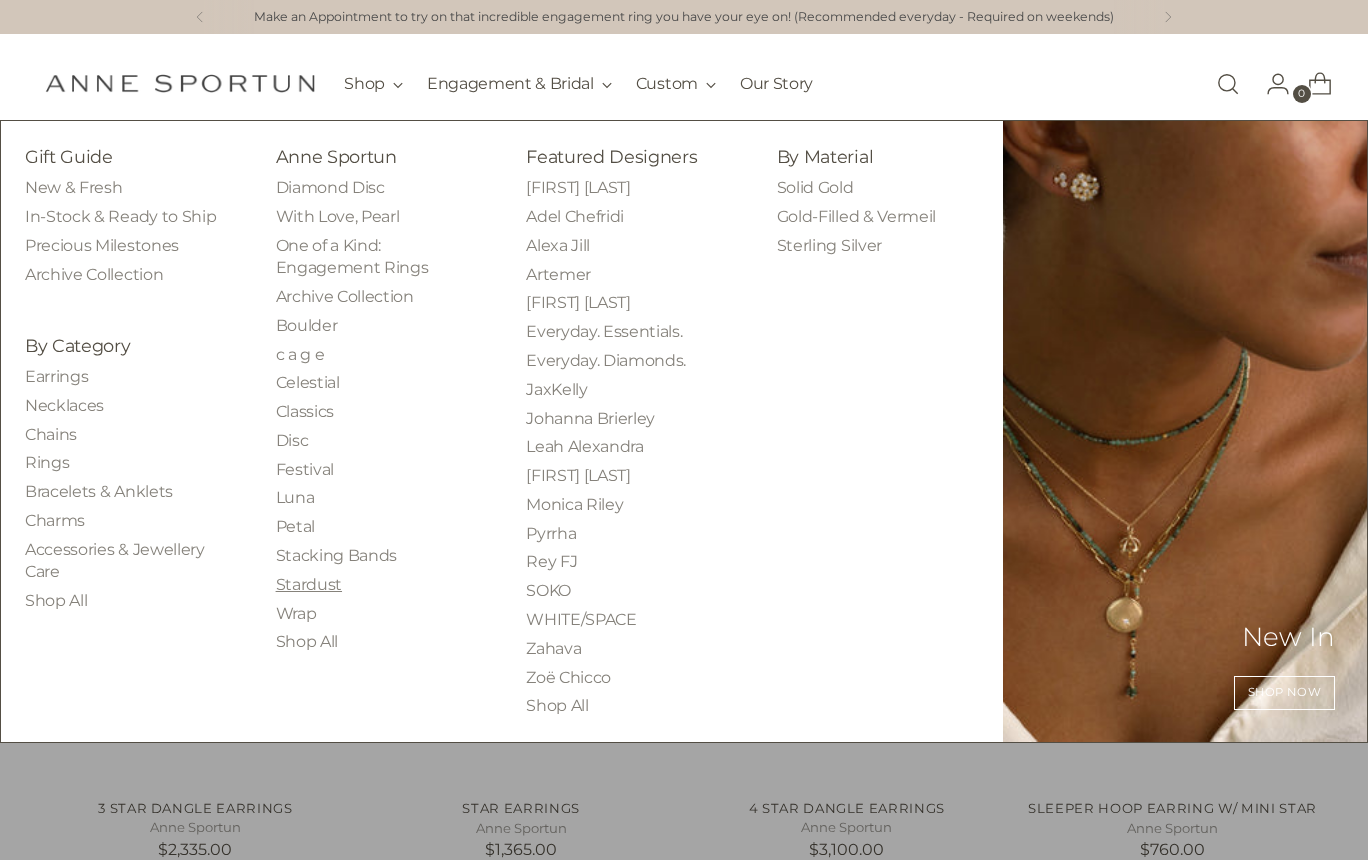 click on "Stardust" at bounding box center (309, 584) 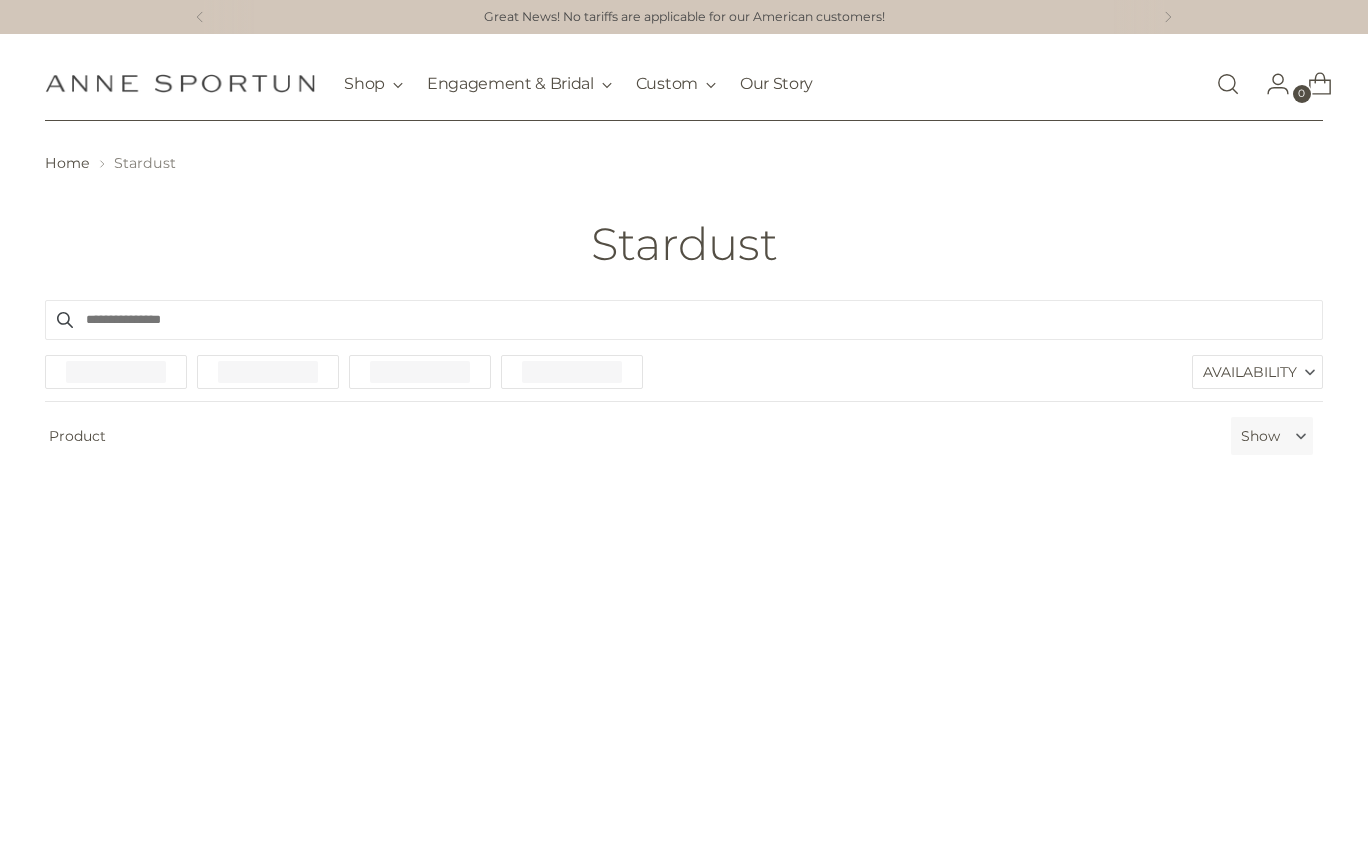 scroll, scrollTop: 0, scrollLeft: 0, axis: both 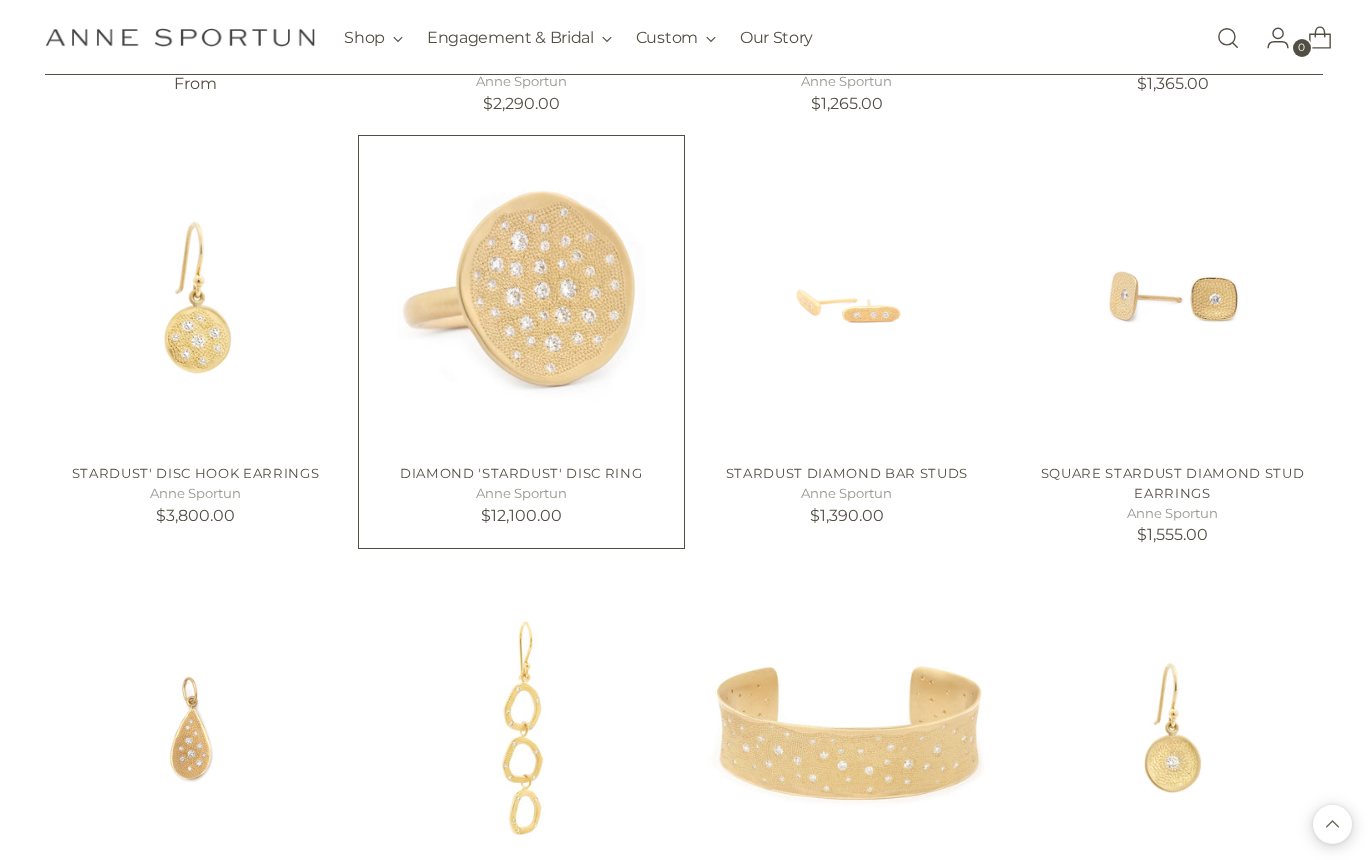 click at bounding box center [0, 0] 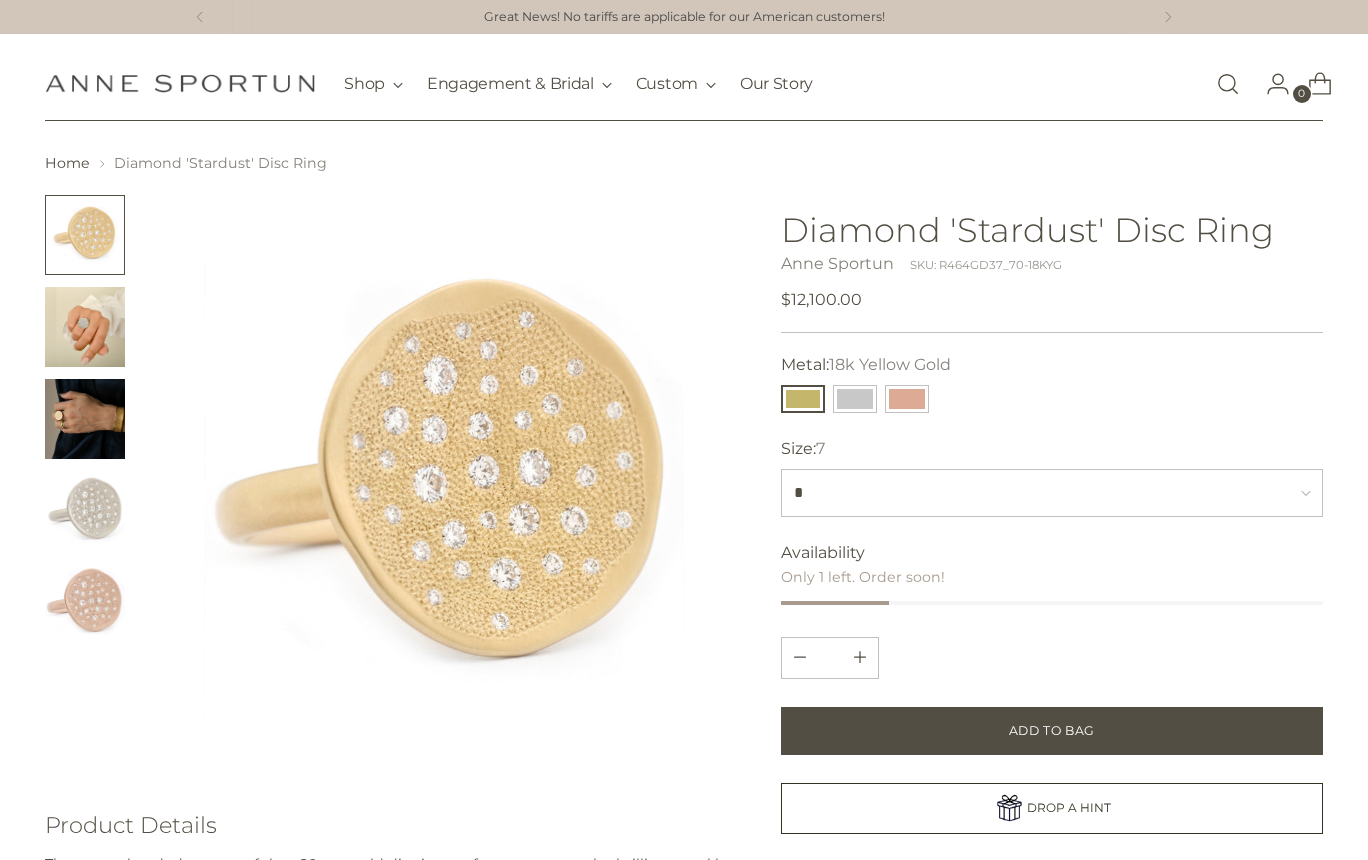 scroll, scrollTop: 0, scrollLeft: 0, axis: both 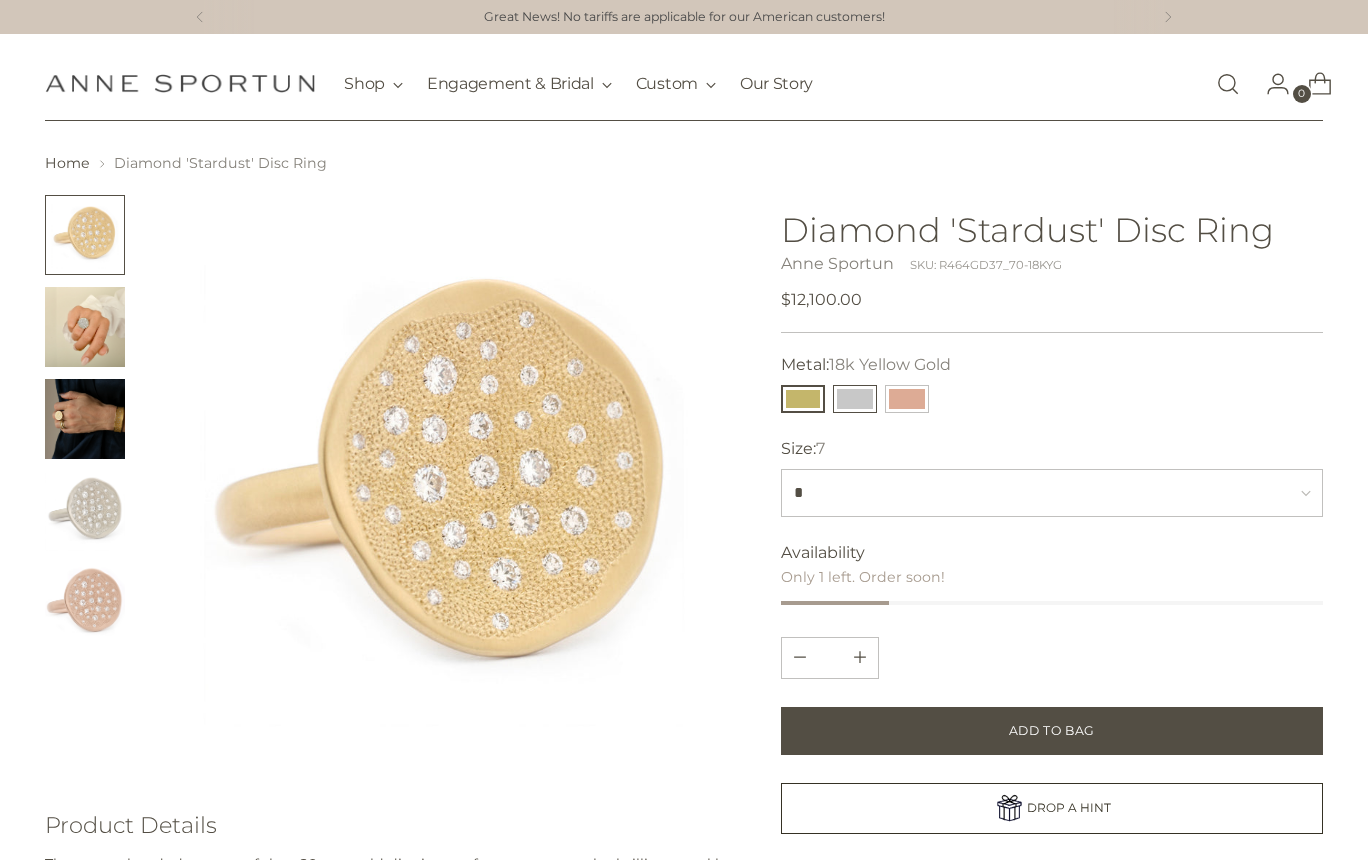 click at bounding box center [855, 399] 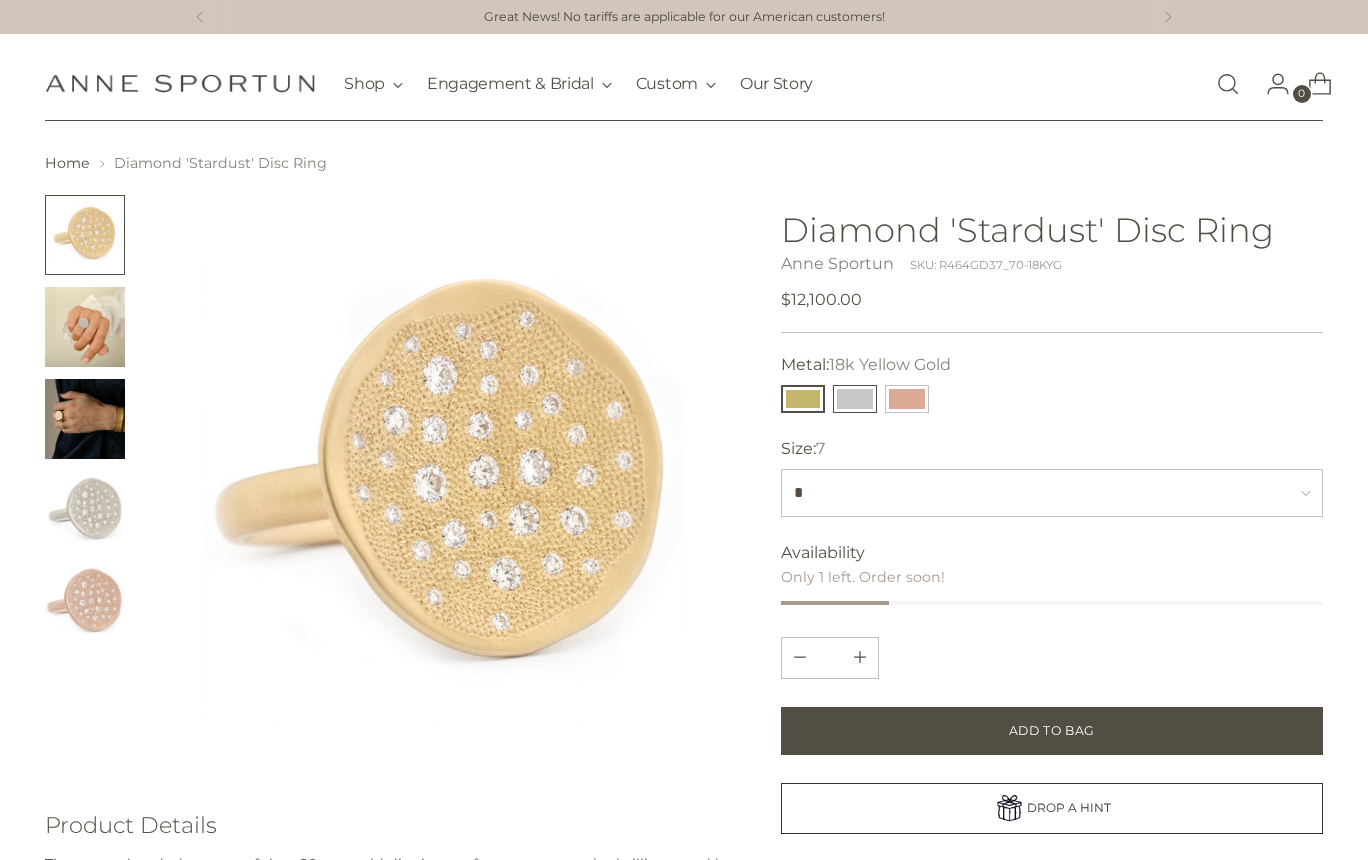 type 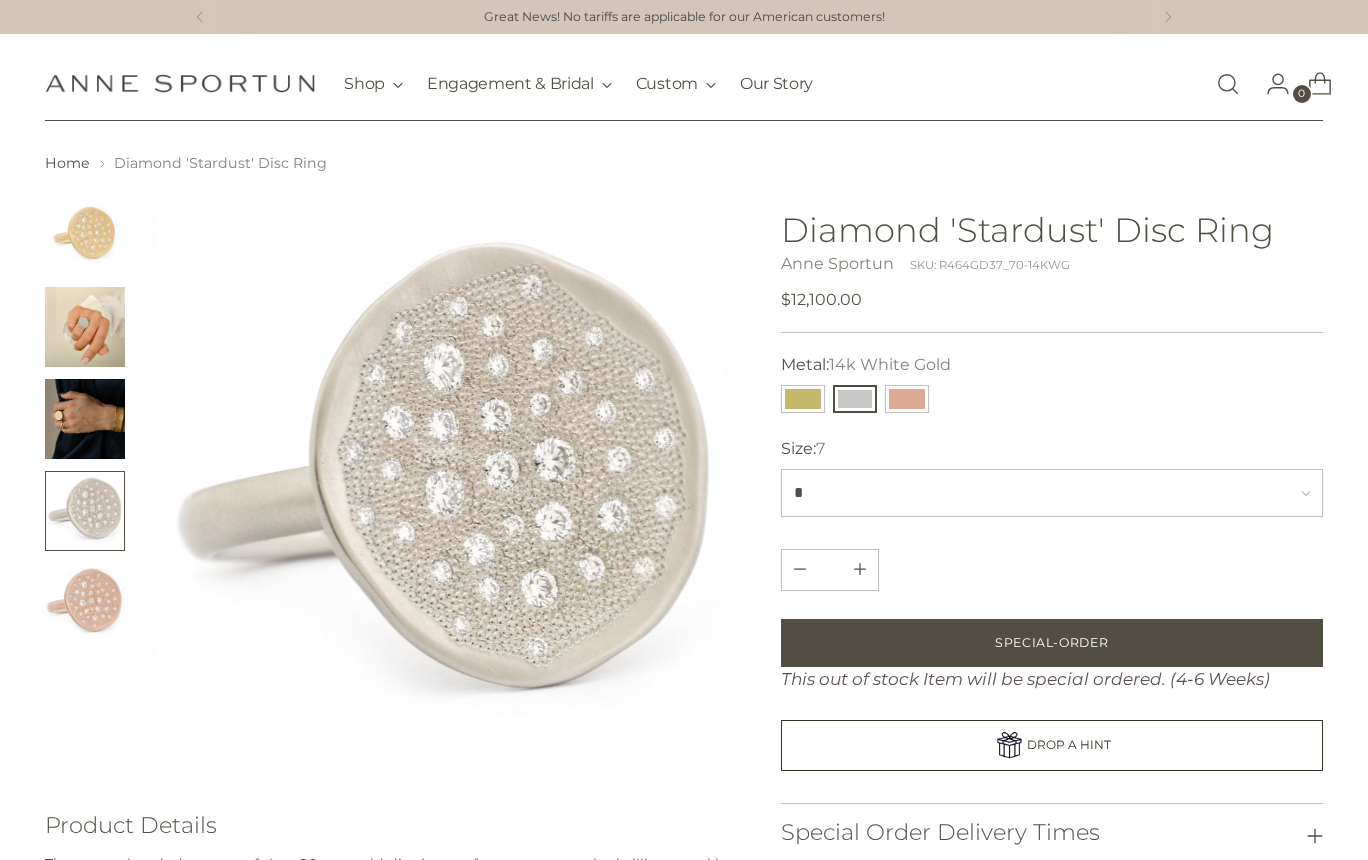click at bounding box center (85, 327) 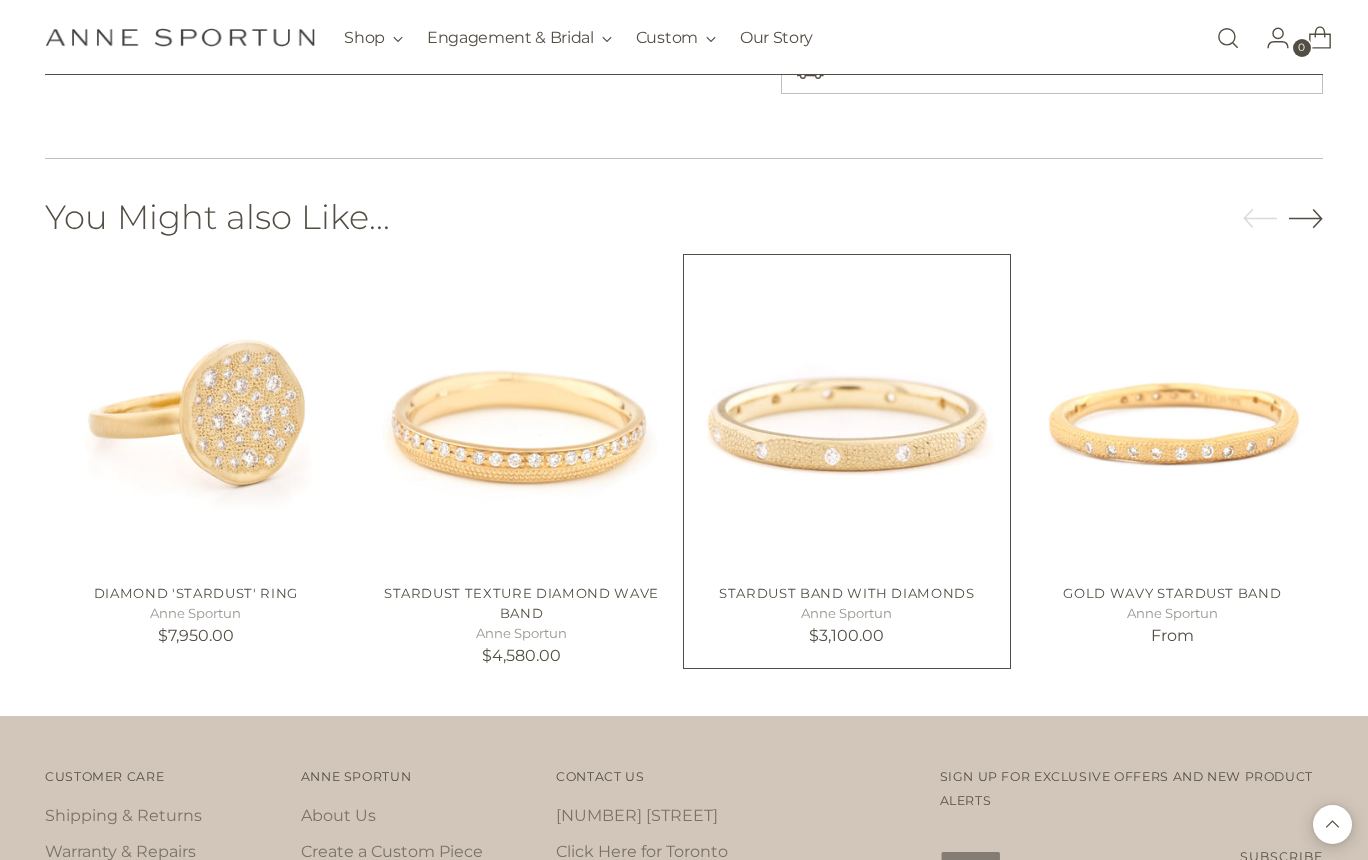 scroll, scrollTop: 1019, scrollLeft: 0, axis: vertical 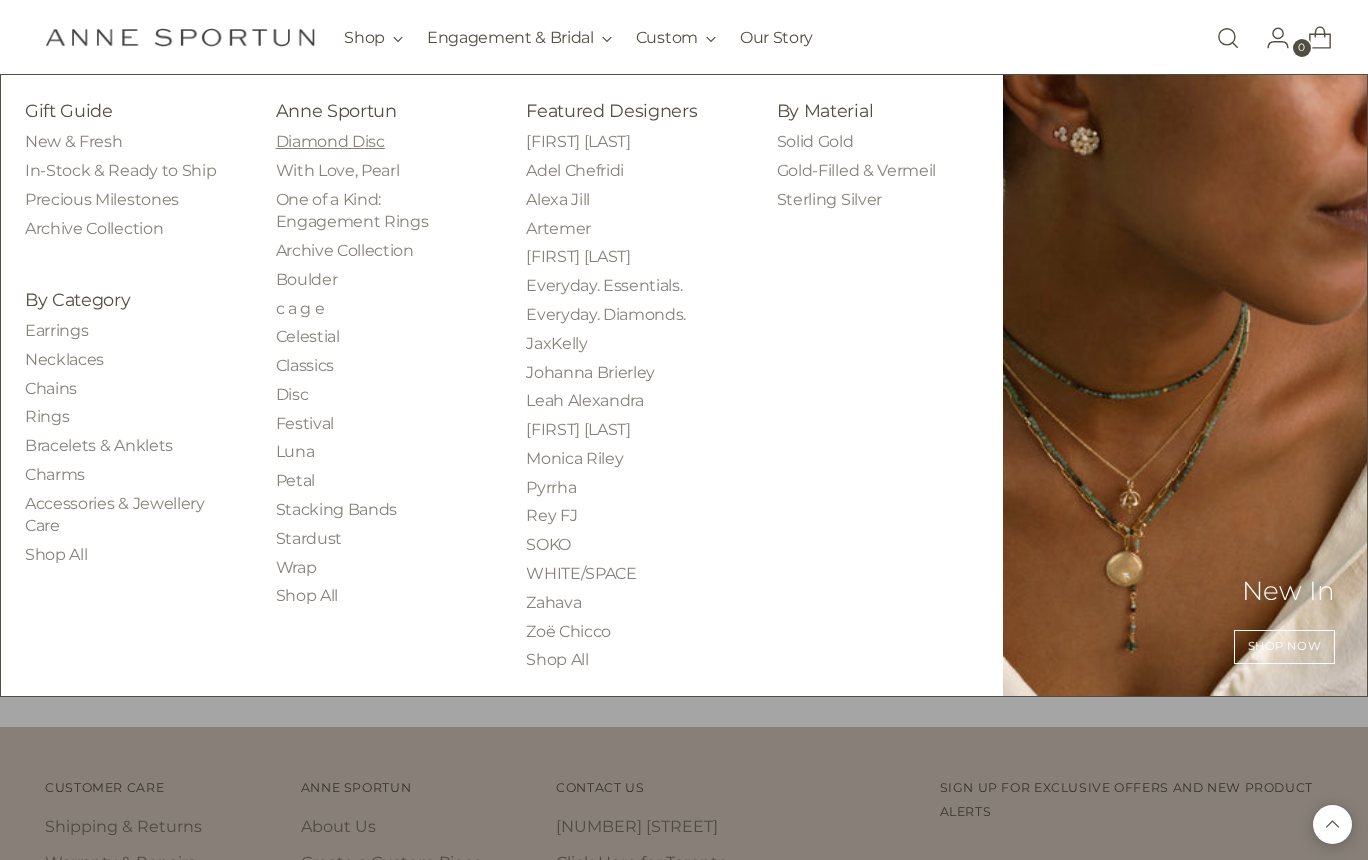 click on "Diamond Disc" at bounding box center (330, 141) 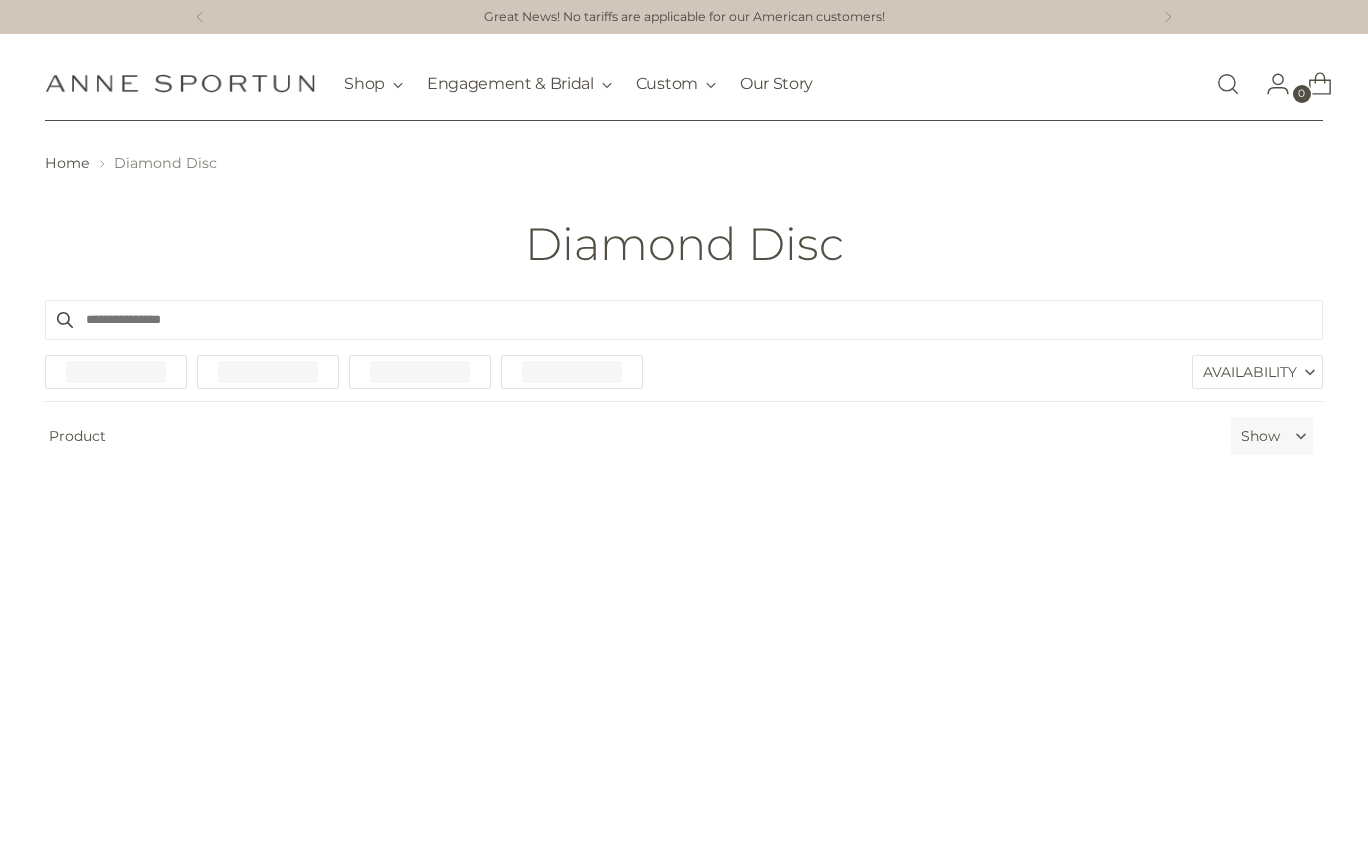 scroll, scrollTop: 0, scrollLeft: 0, axis: both 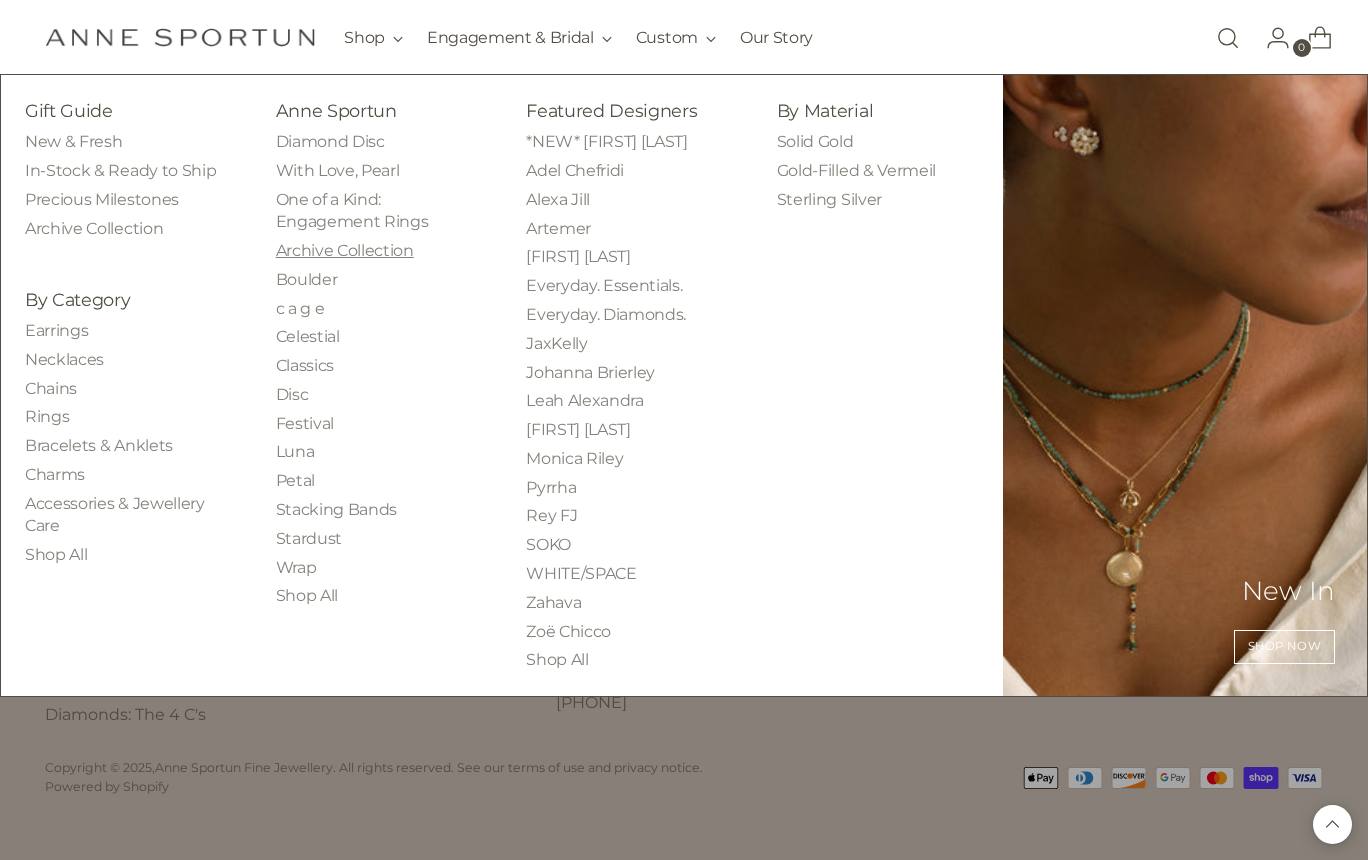 click on "Archive Collection" at bounding box center (345, 250) 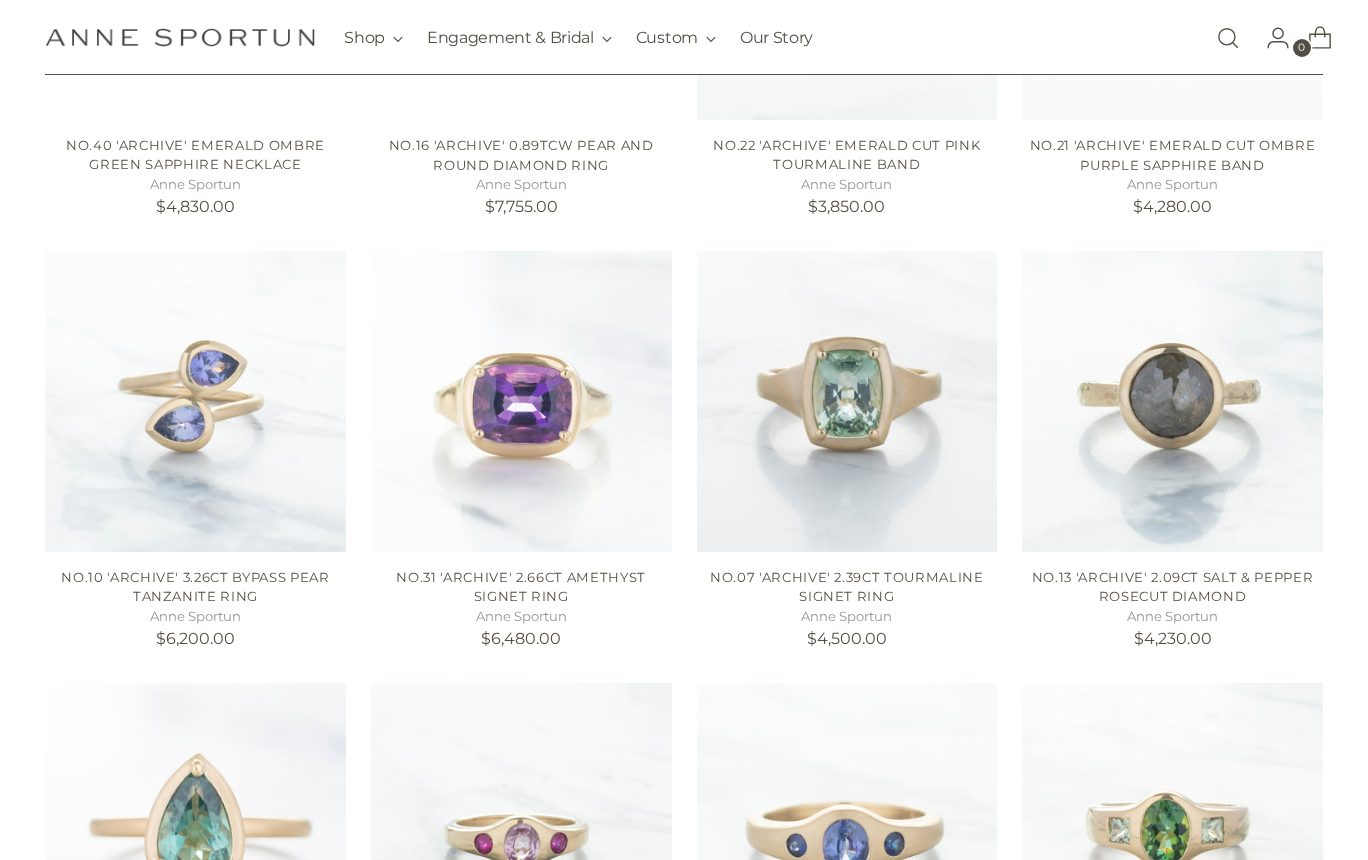 scroll, scrollTop: 665, scrollLeft: 0, axis: vertical 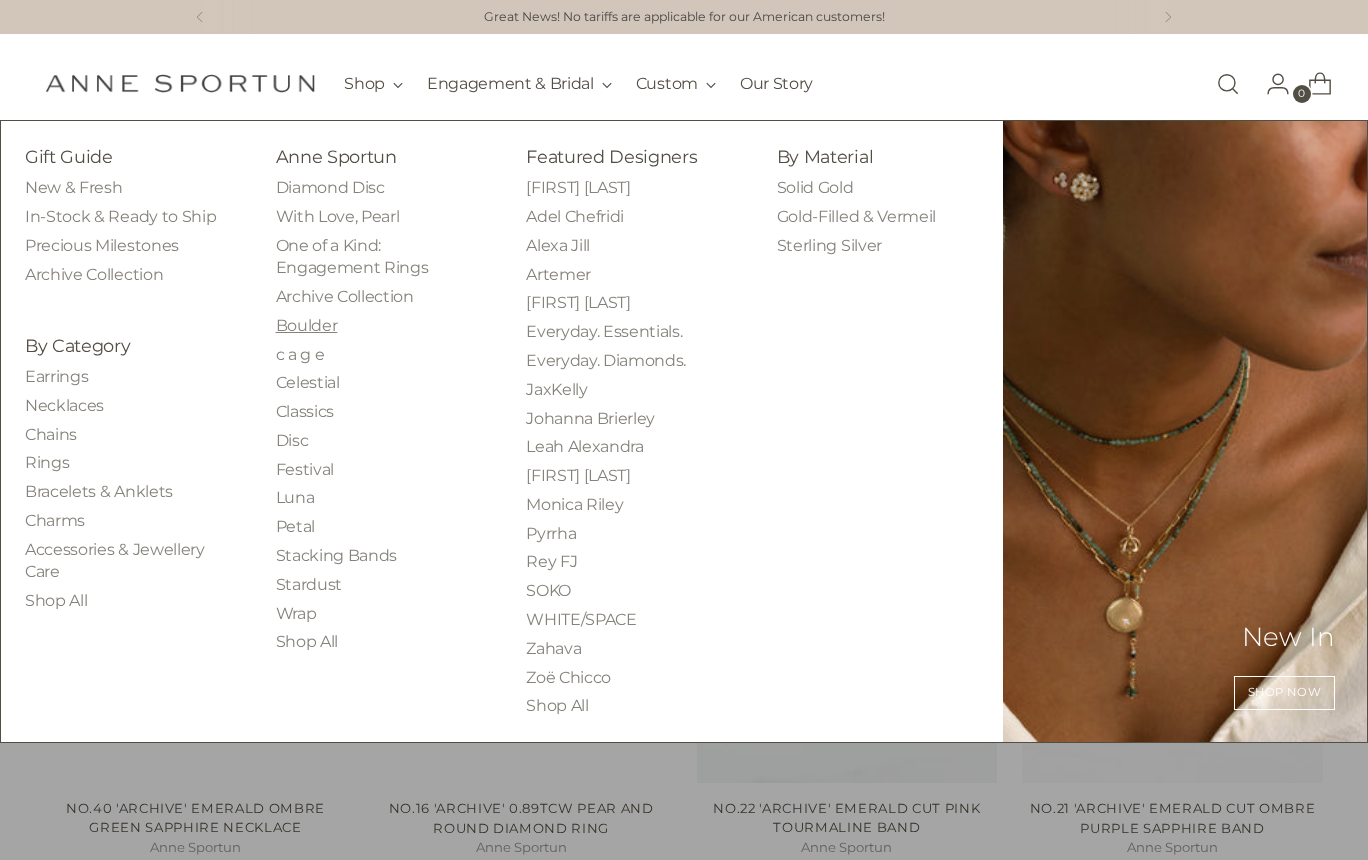 click on "Boulder" at bounding box center [307, 325] 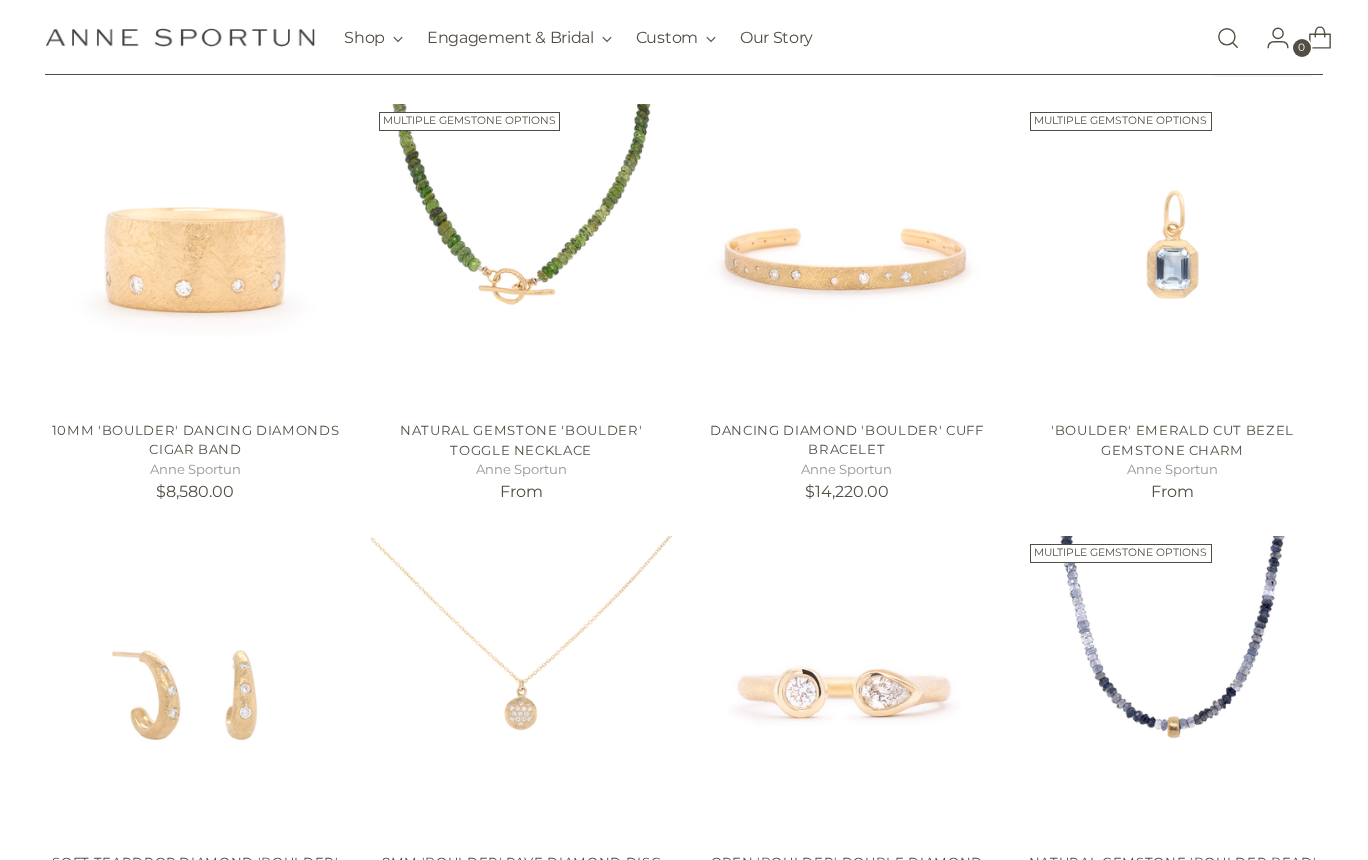 scroll, scrollTop: 379, scrollLeft: 0, axis: vertical 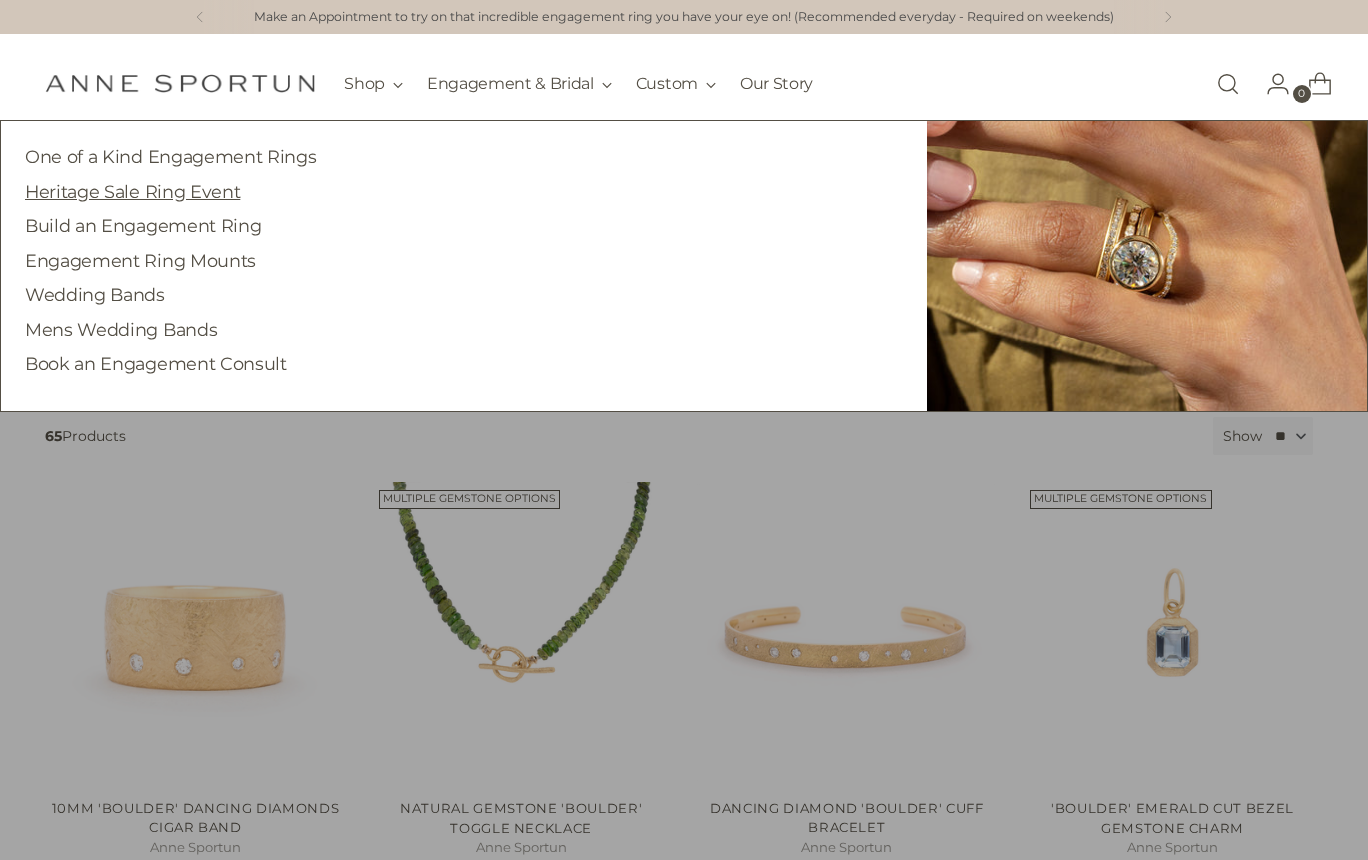 click on "Heritage Sale Ring Event" at bounding box center (132, 191) 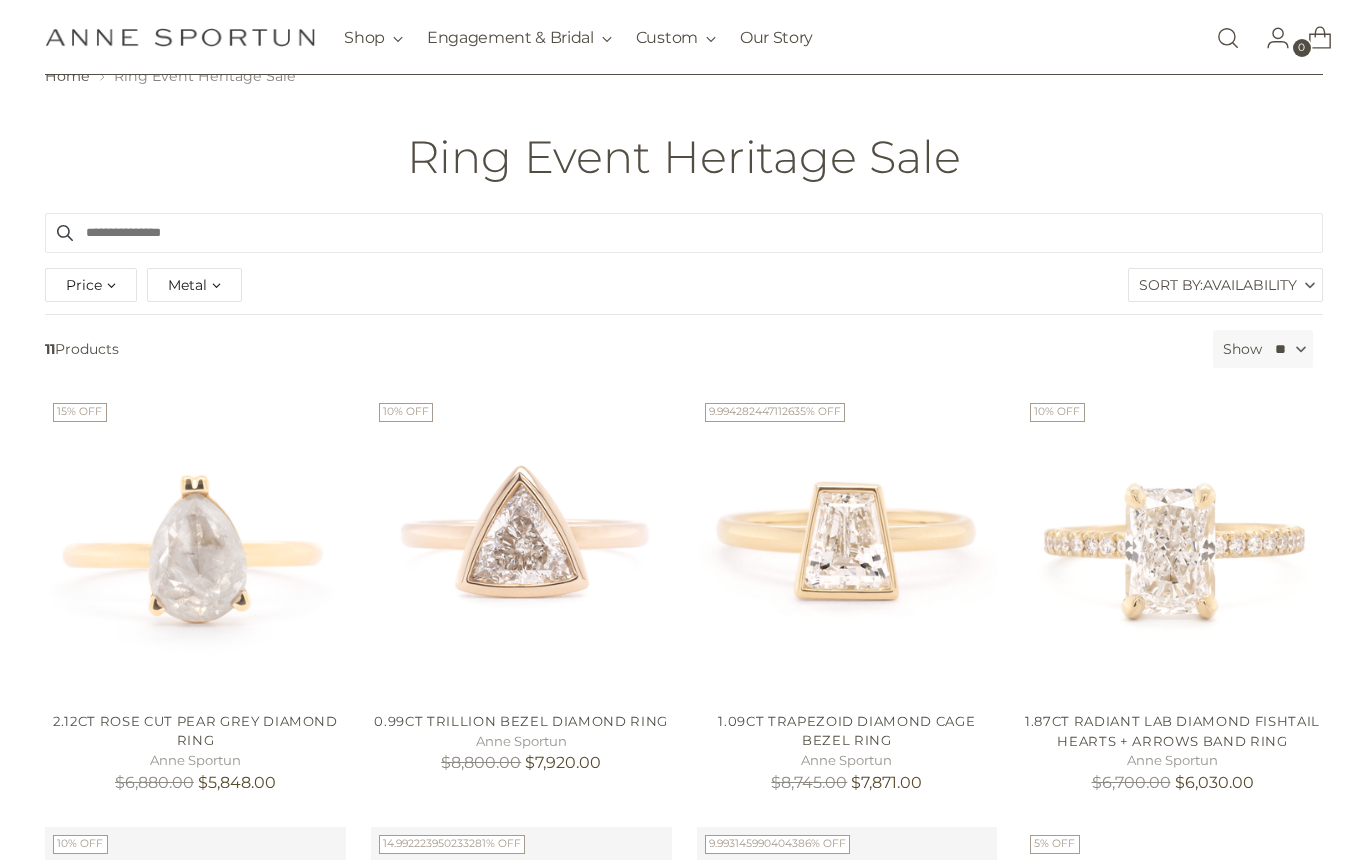 scroll, scrollTop: 0, scrollLeft: 0, axis: both 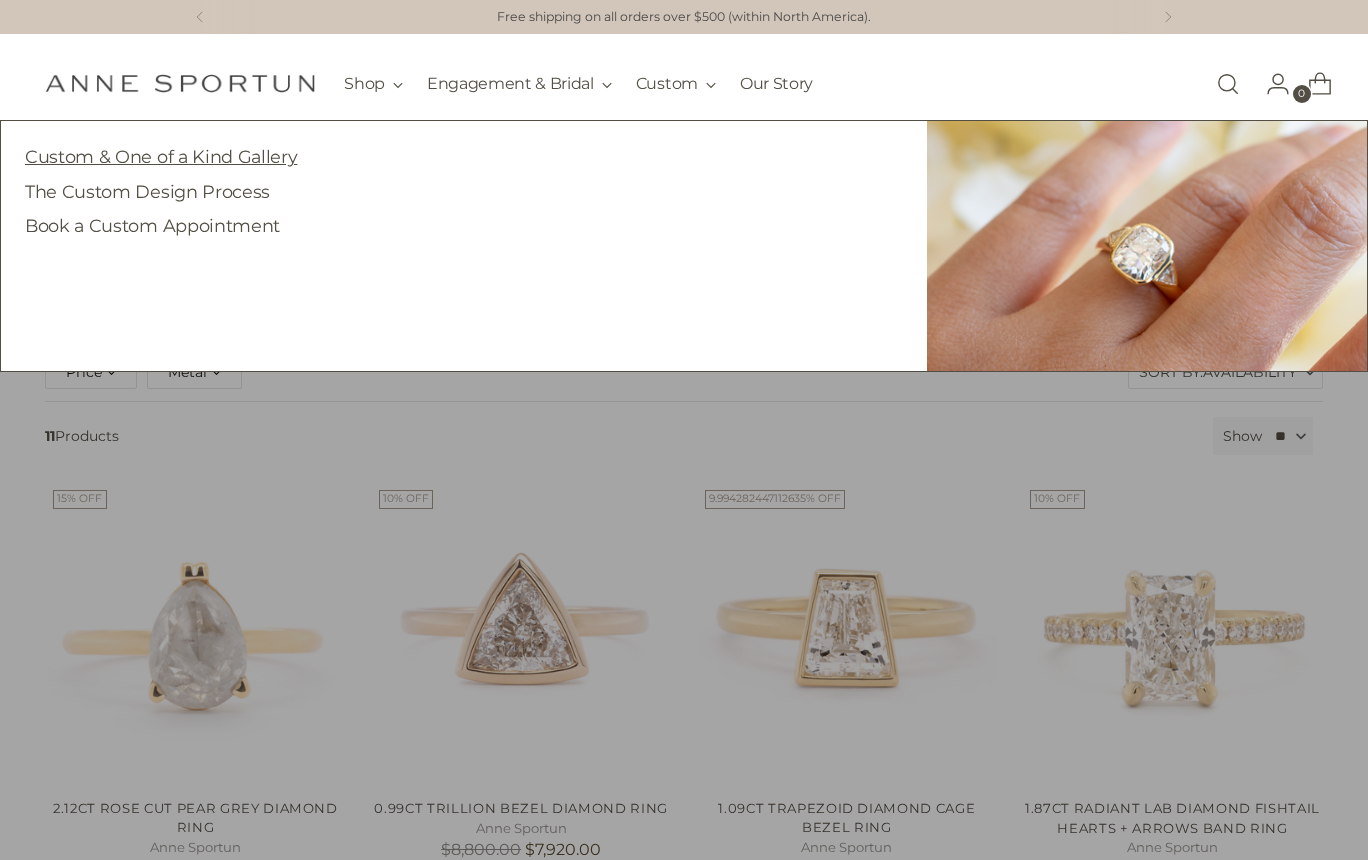 click on "Custom & One of a Kind Gallery" at bounding box center (161, 156) 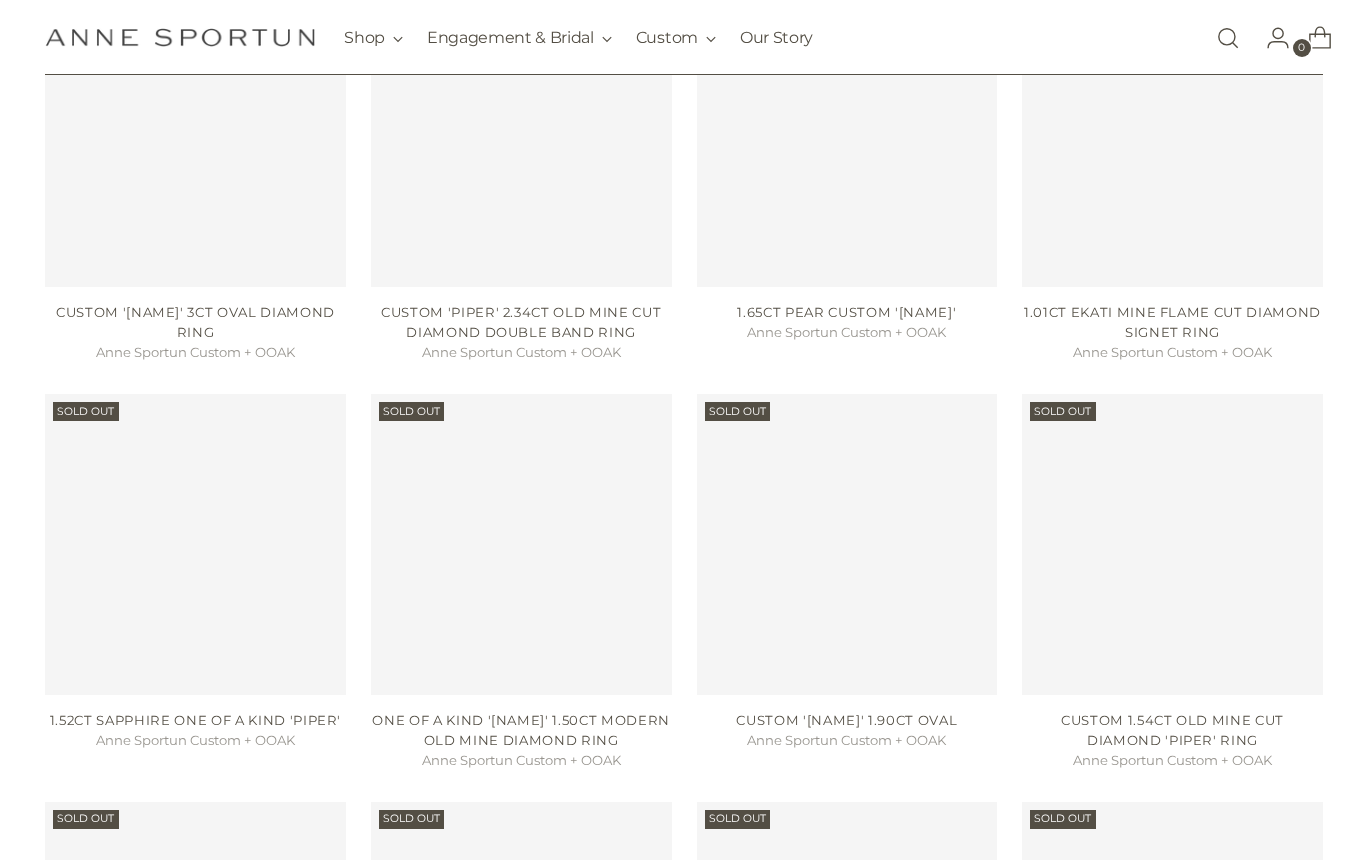 scroll, scrollTop: 978, scrollLeft: 0, axis: vertical 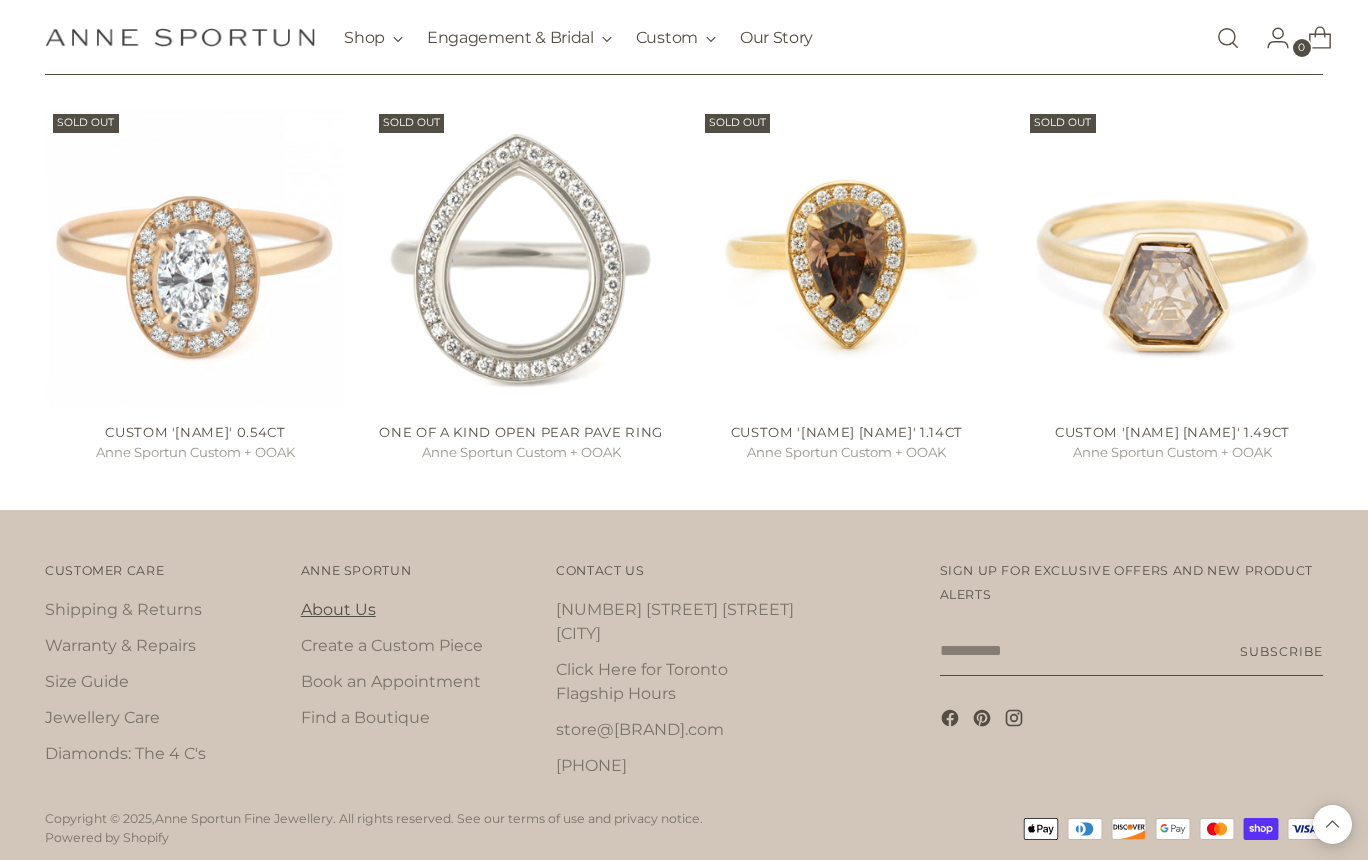 click on "About Us" at bounding box center (338, 609) 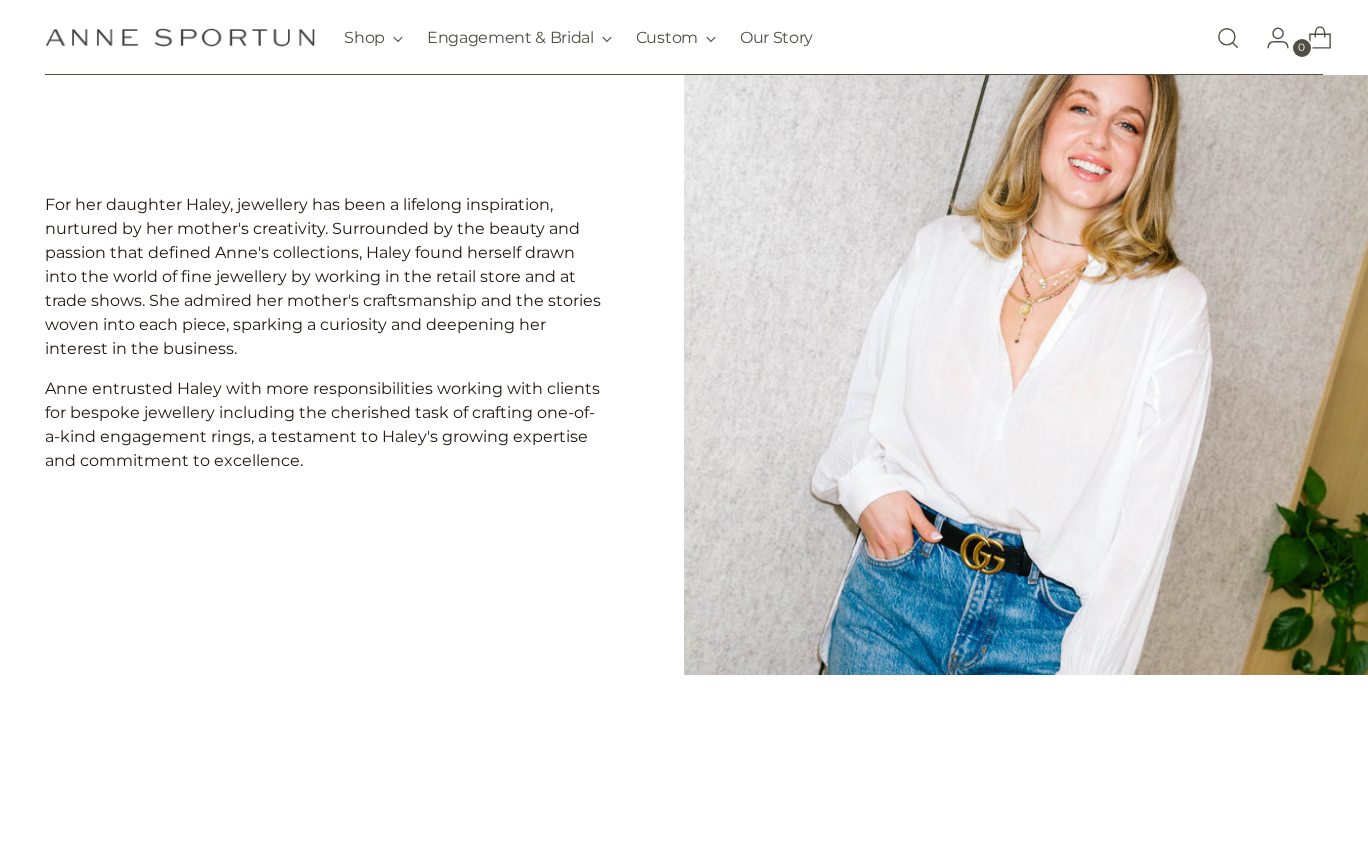 scroll, scrollTop: 939, scrollLeft: 0, axis: vertical 